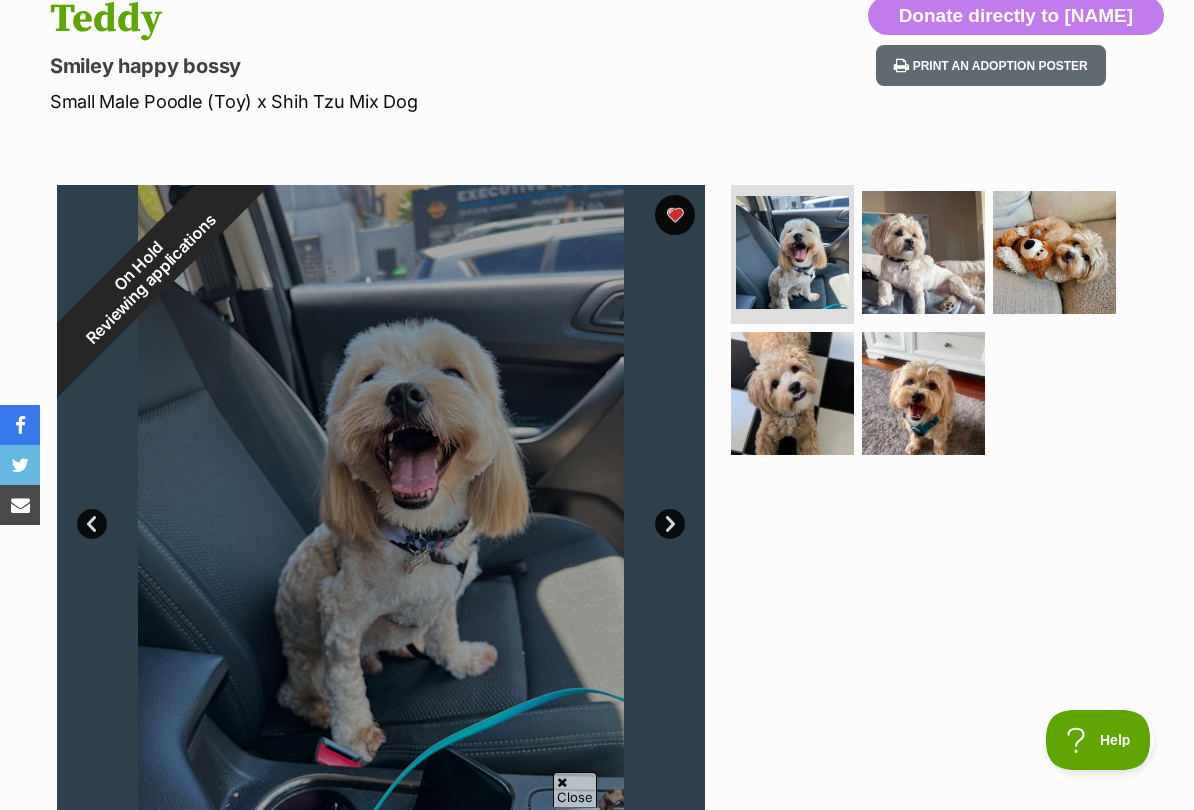 scroll, scrollTop: 0, scrollLeft: 0, axis: both 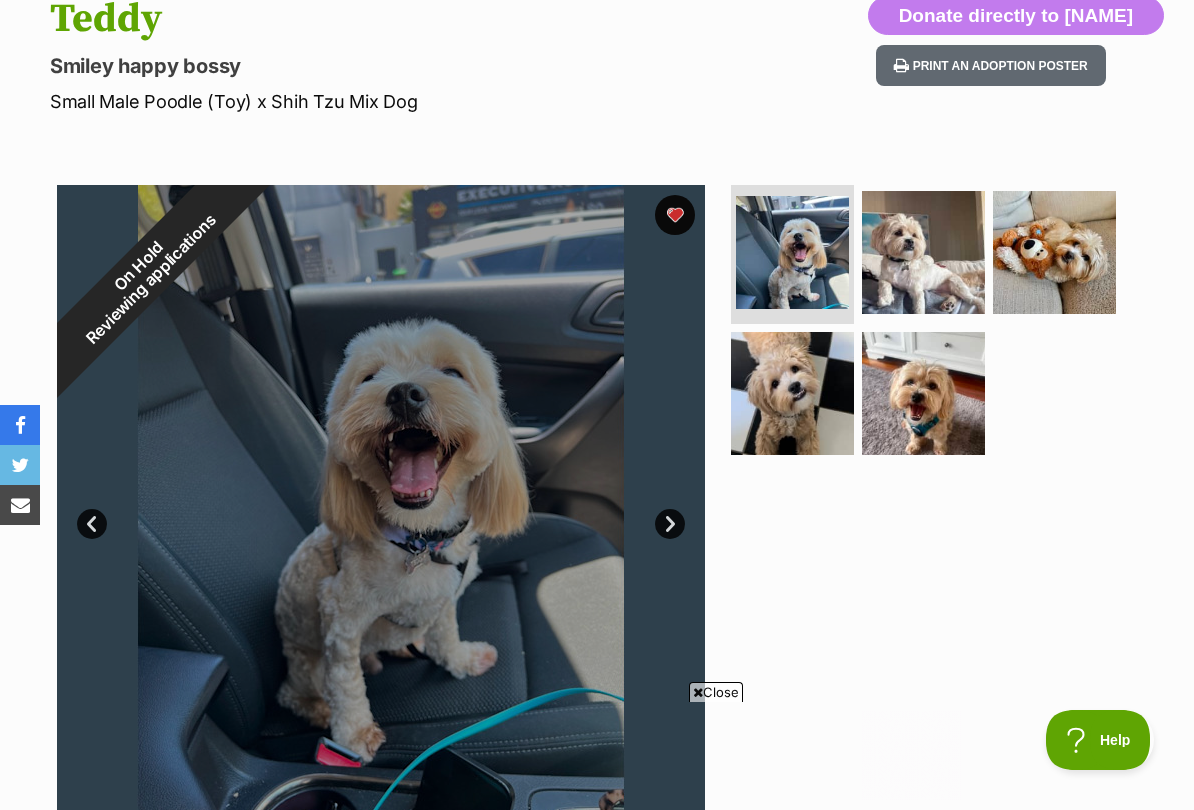 click at bounding box center (923, 252) 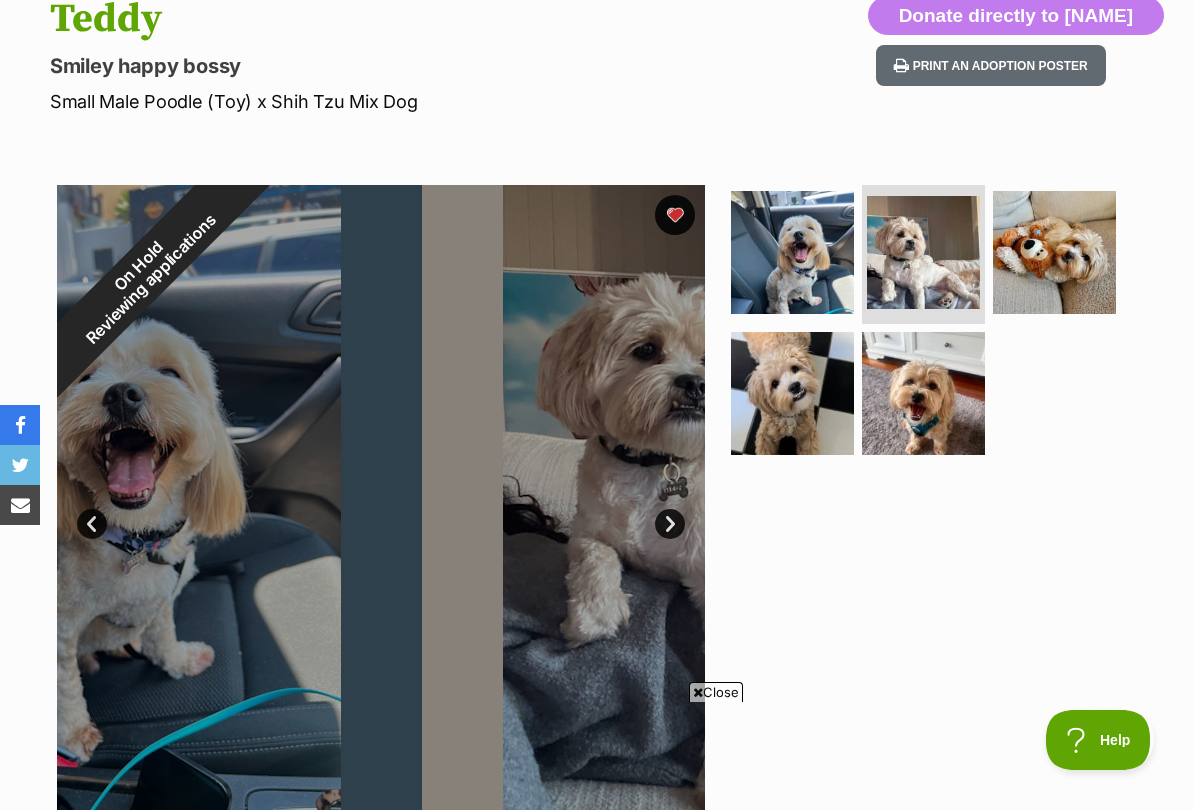 scroll, scrollTop: 0, scrollLeft: 0, axis: both 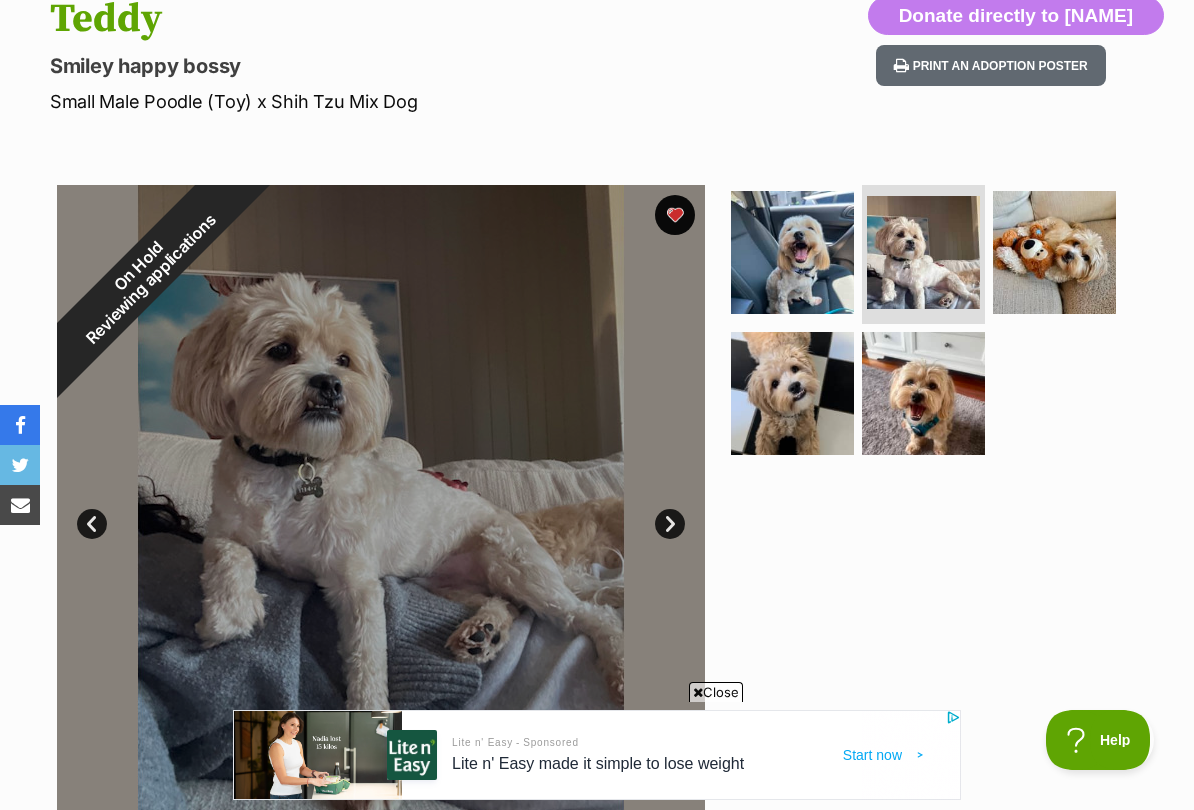 click on "Next" at bounding box center (670, 524) 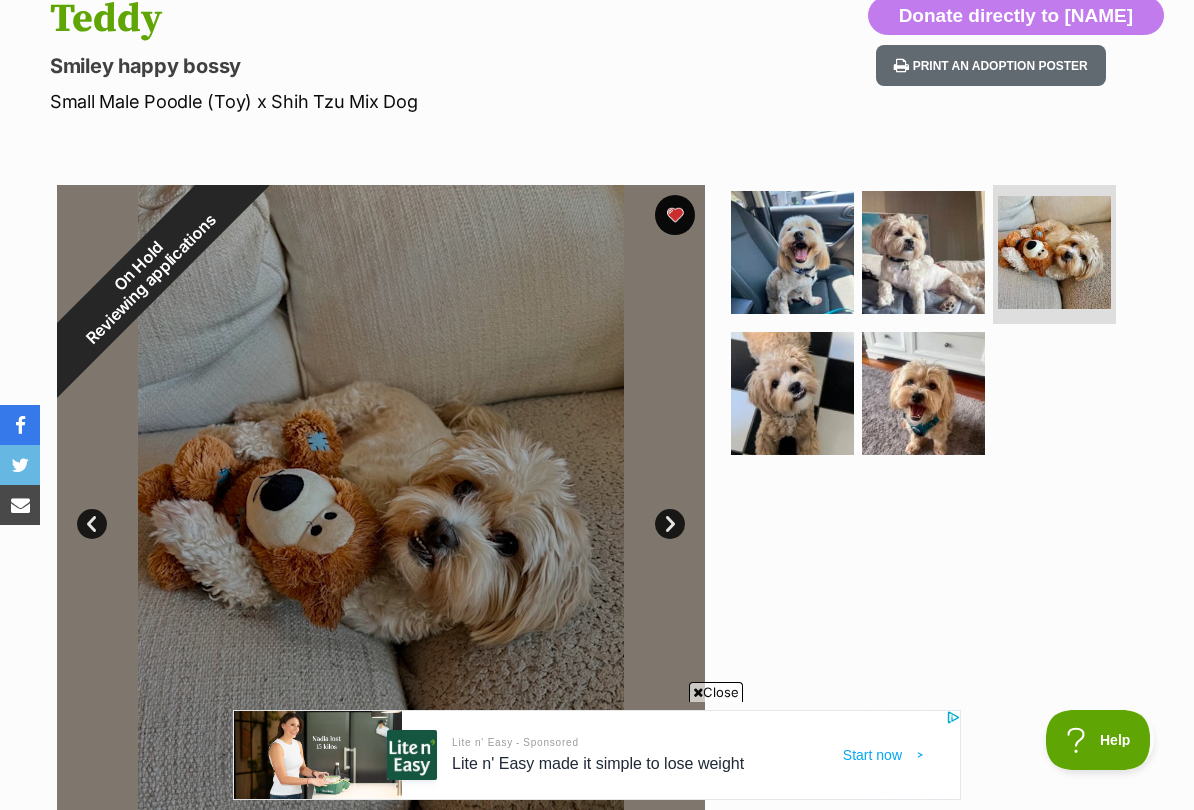scroll, scrollTop: 0, scrollLeft: 0, axis: both 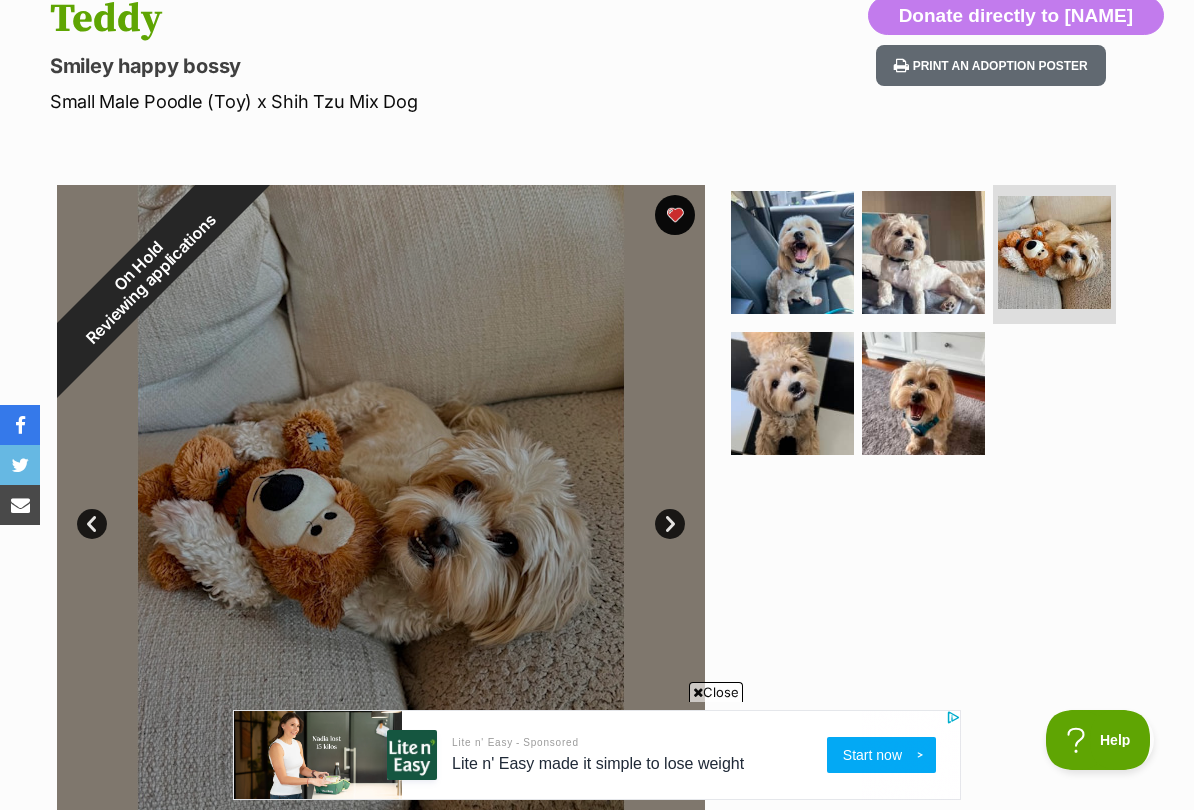 click on "On Hold Reviewing applications" at bounding box center [145, 273] 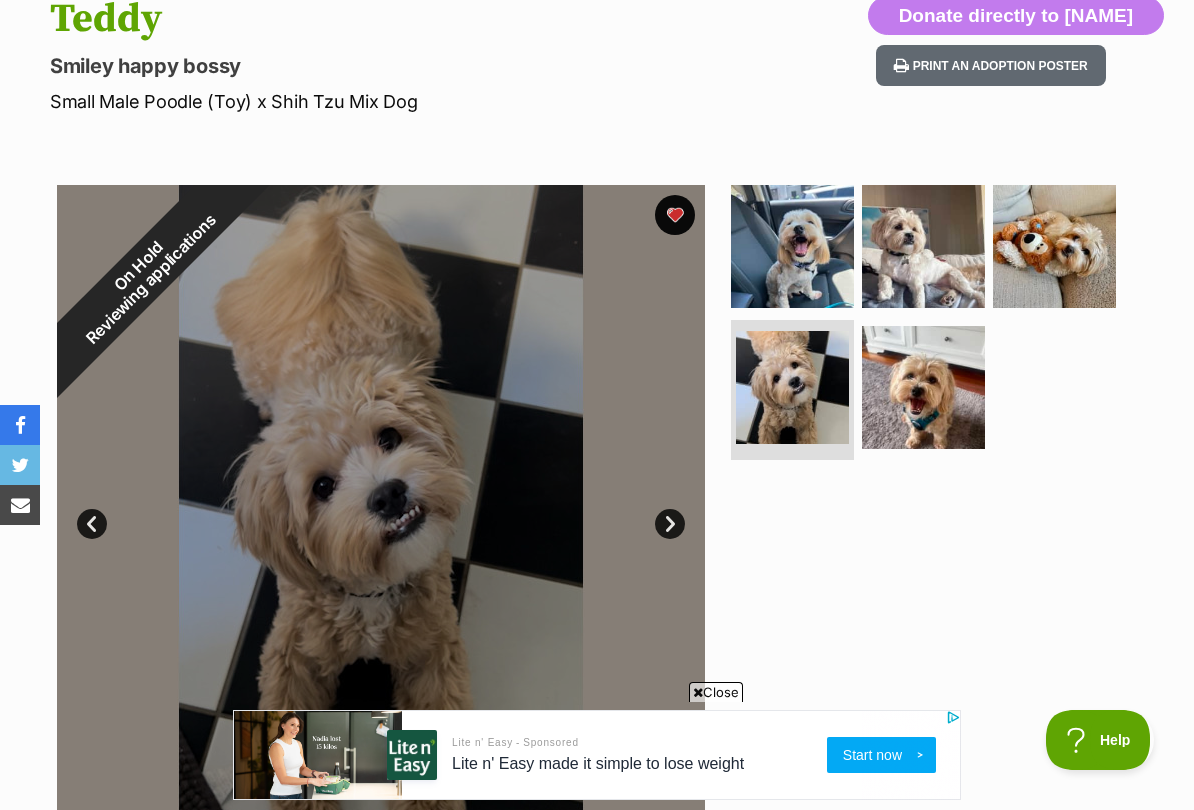 click on "Next" at bounding box center [670, 524] 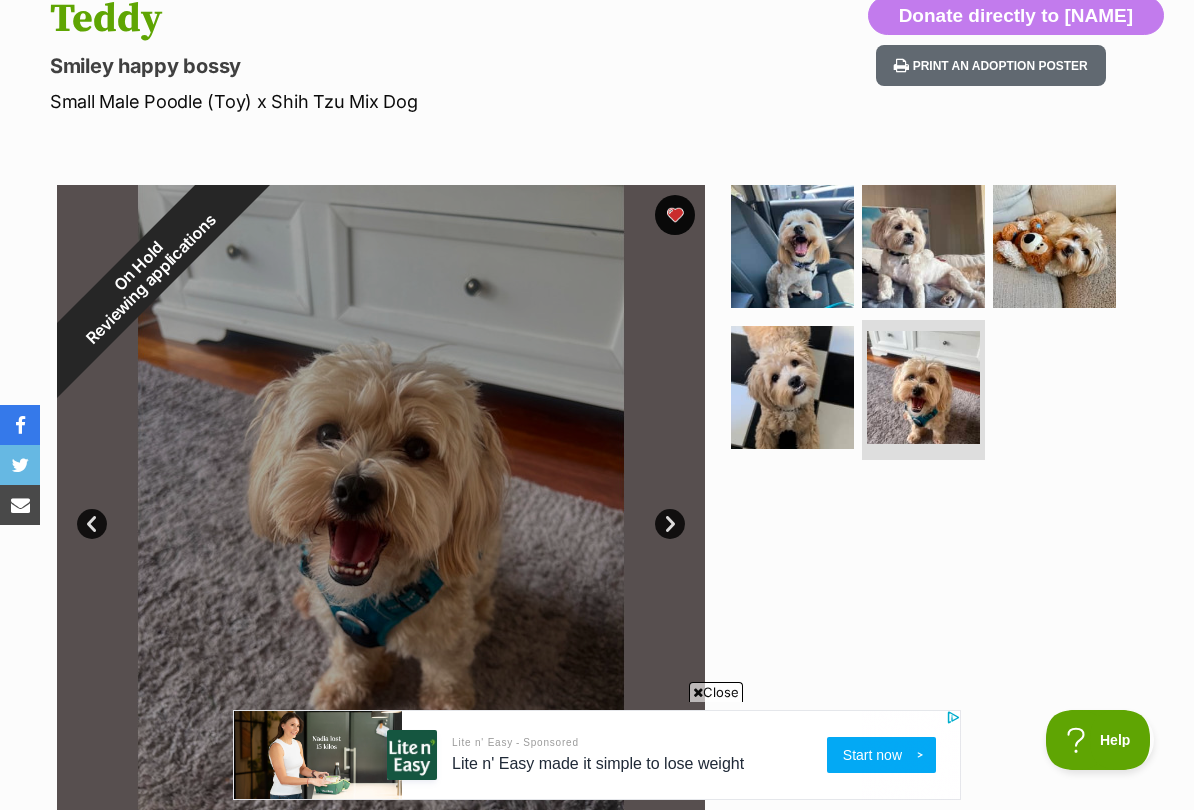 click on "On Hold Reviewing applications" at bounding box center (145, 273) 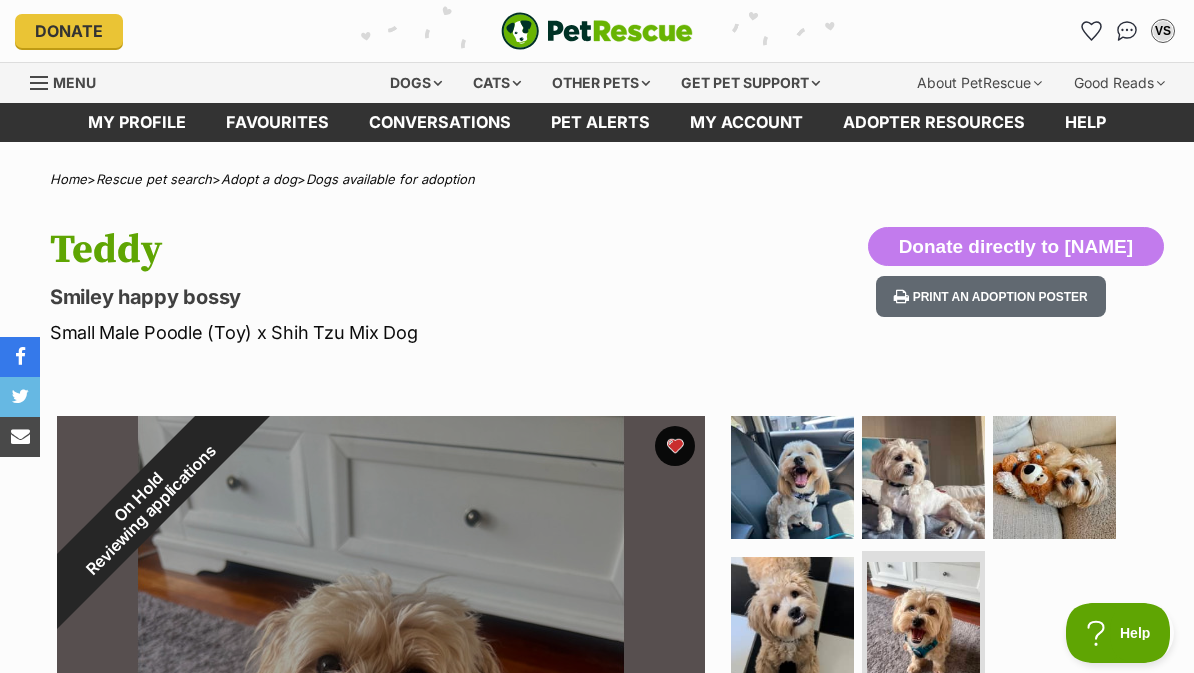 scroll, scrollTop: 0, scrollLeft: 0, axis: both 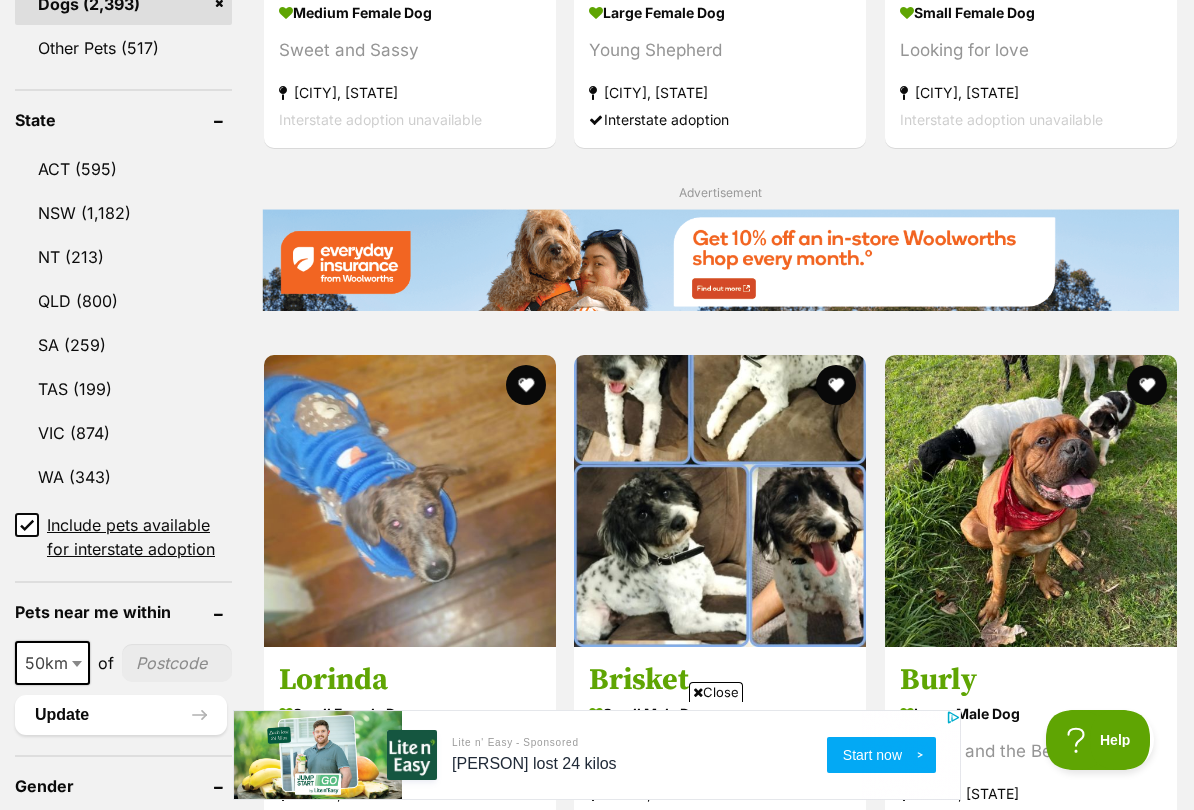 click on "QLD (800)" at bounding box center (123, 301) 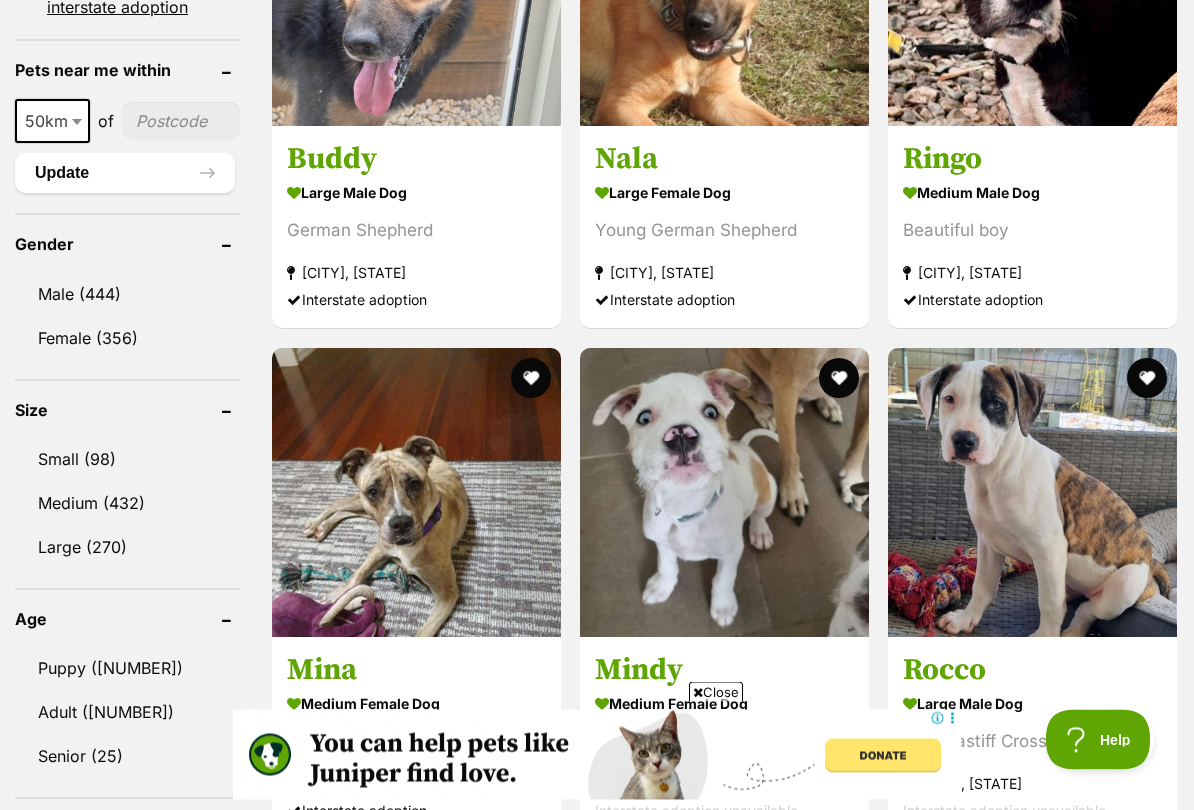 scroll, scrollTop: 1514, scrollLeft: 0, axis: vertical 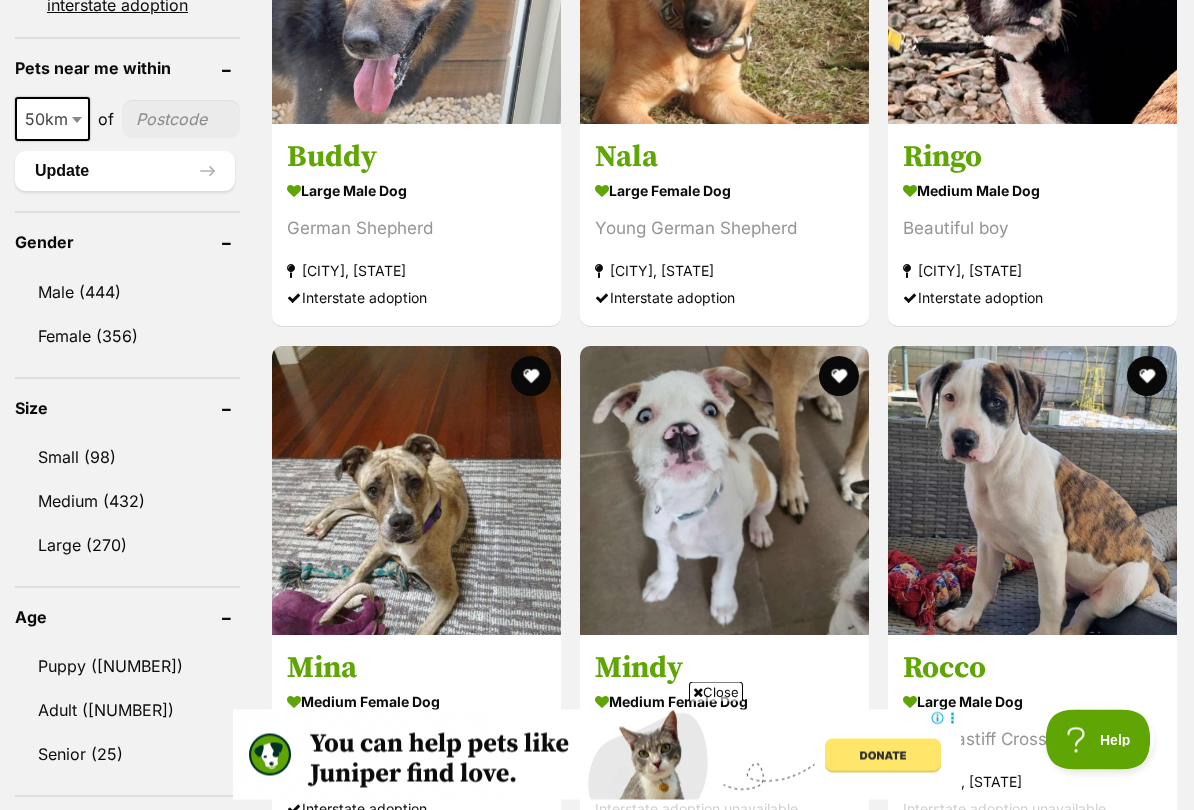 click on "Small (98)" at bounding box center (127, 458) 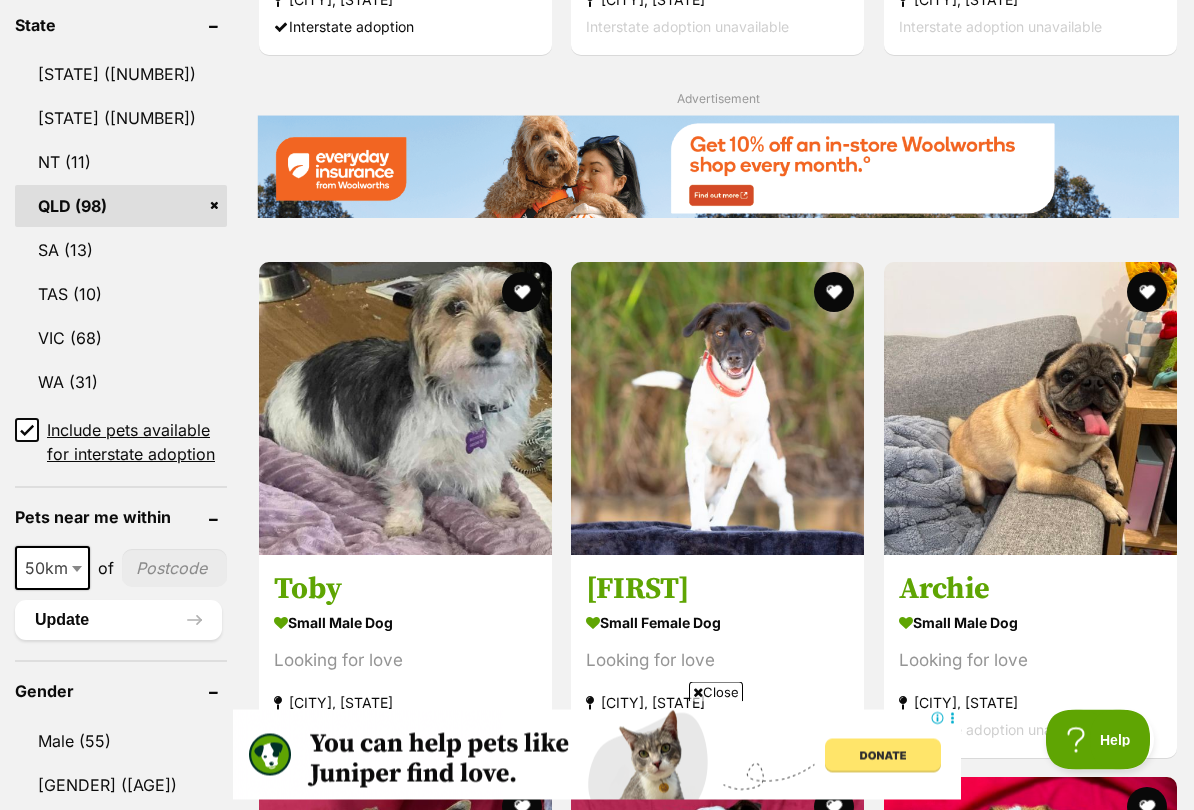 scroll, scrollTop: 1106, scrollLeft: 0, axis: vertical 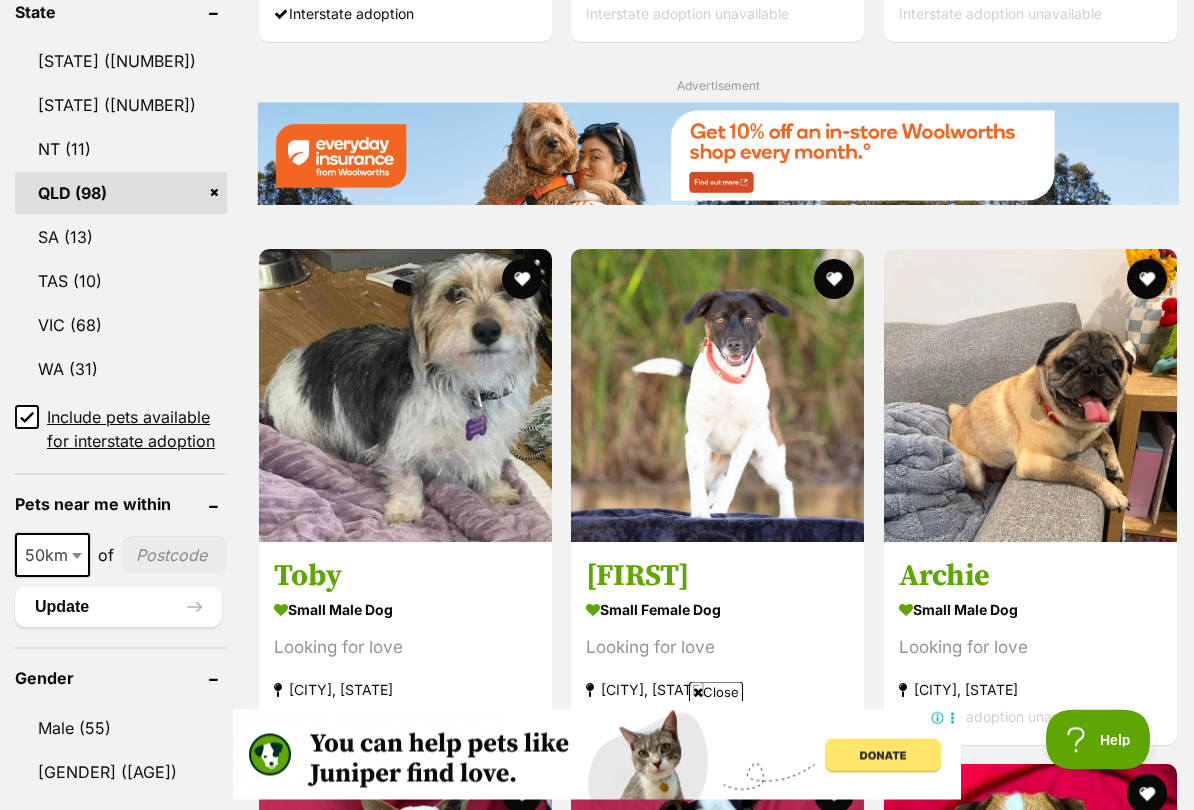 click on "Include pets available for interstate adoption" at bounding box center [27, 418] 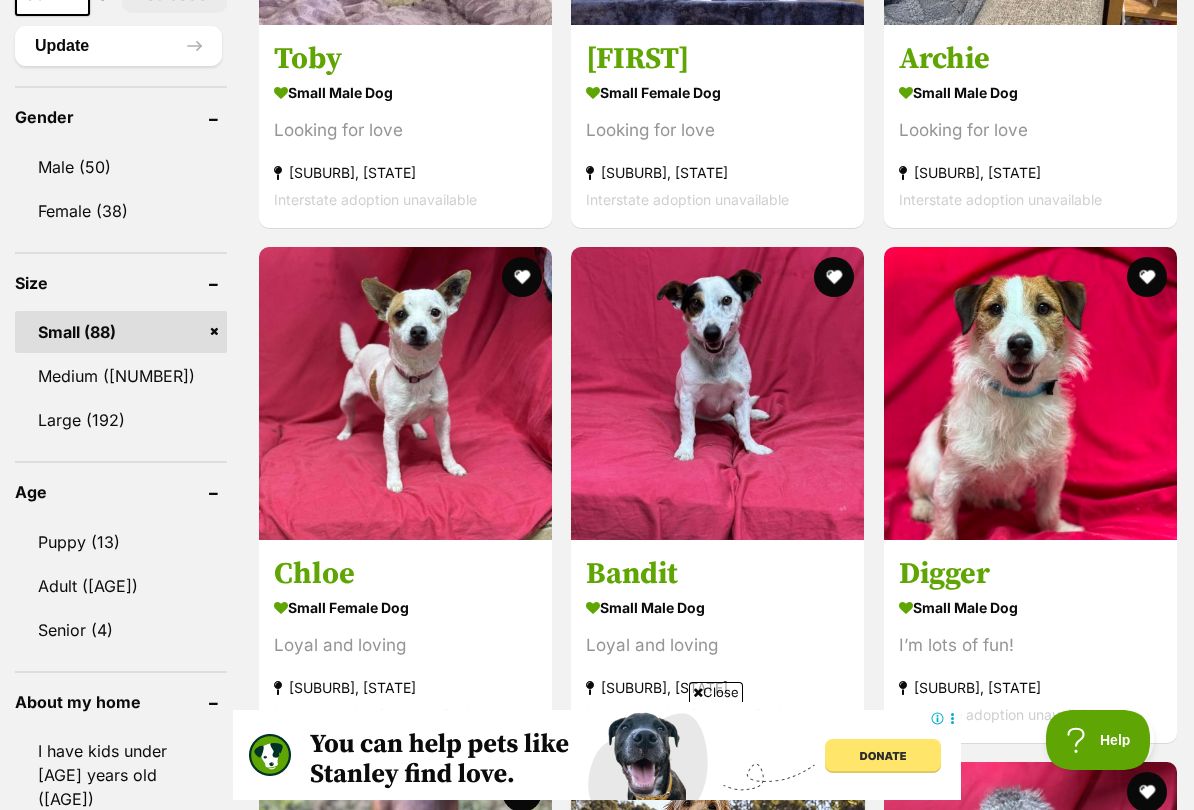 scroll, scrollTop: 1627, scrollLeft: 0, axis: vertical 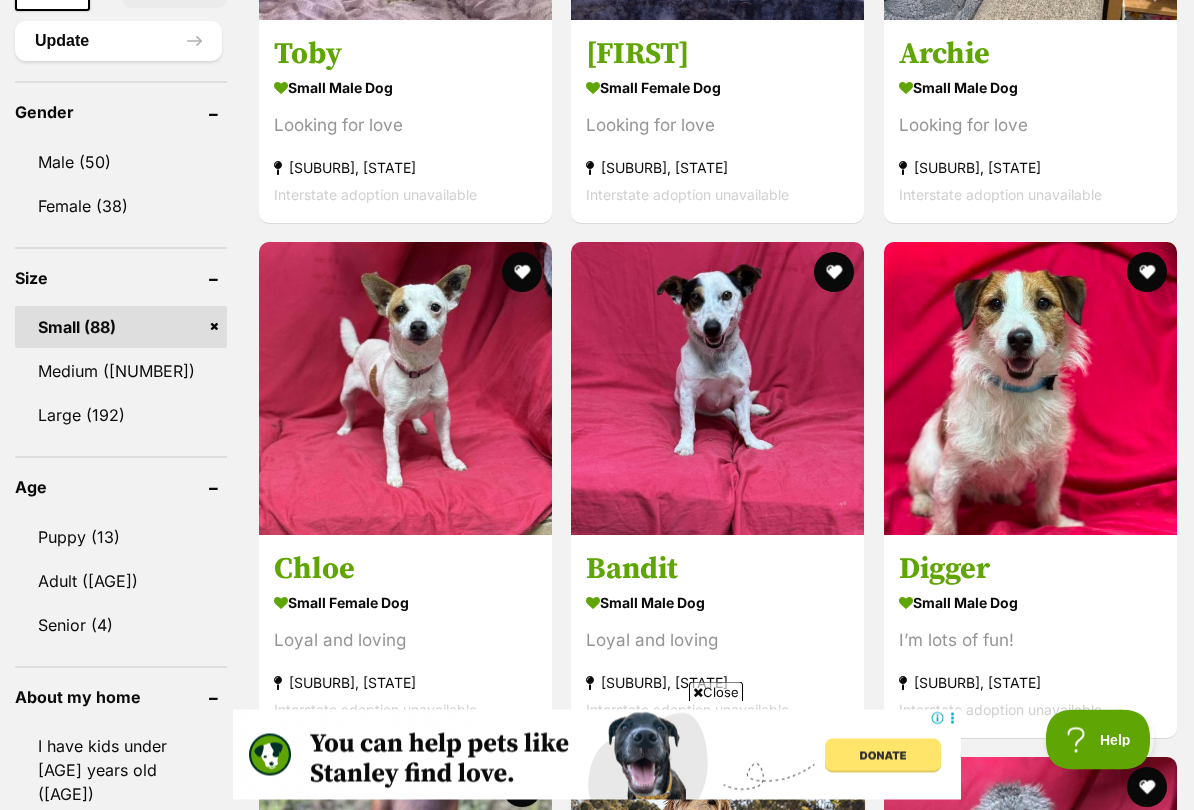 click on "Adult (75)" at bounding box center (121, 582) 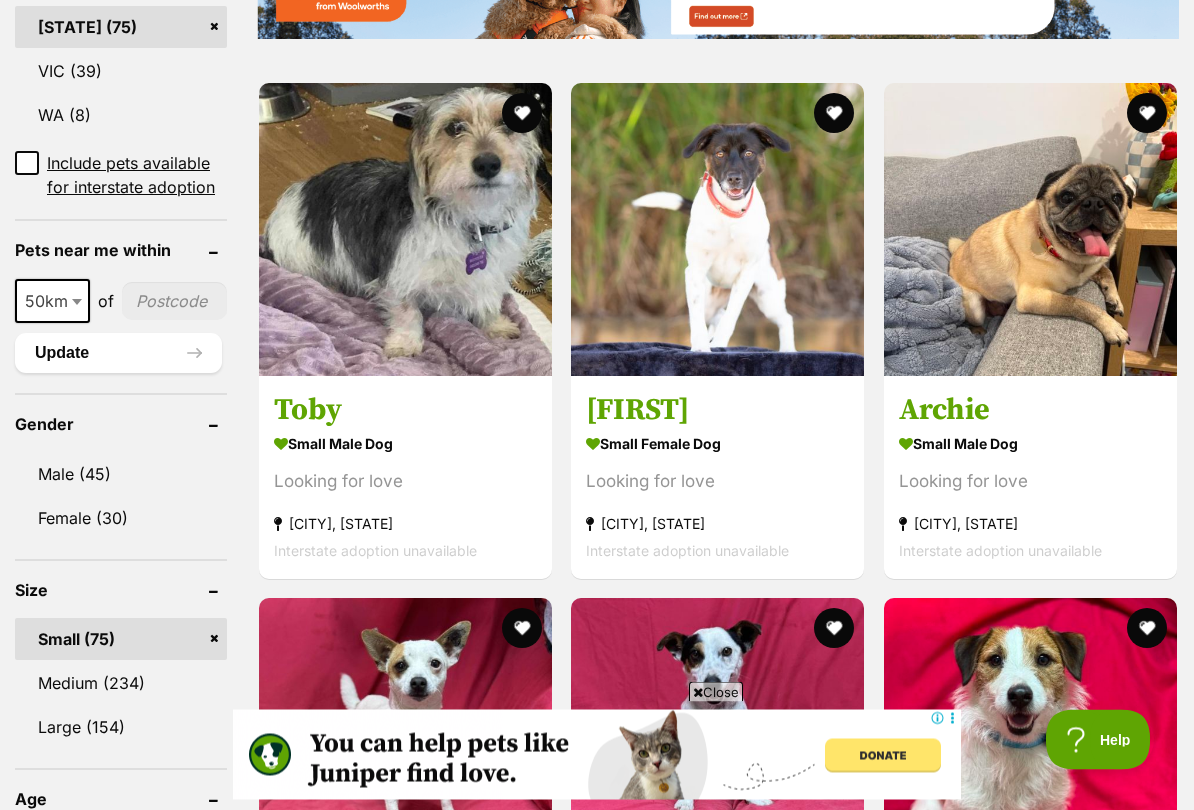 scroll, scrollTop: 1273, scrollLeft: 0, axis: vertical 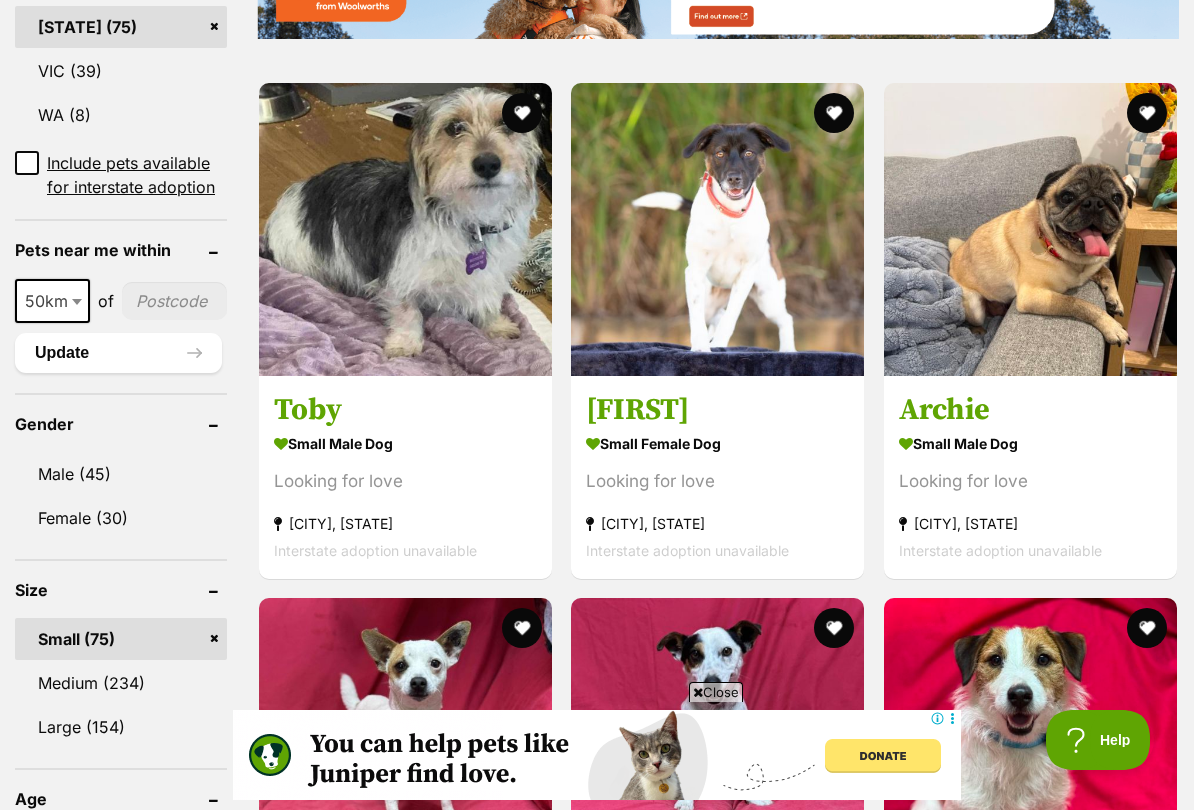 click at bounding box center [405, 229] 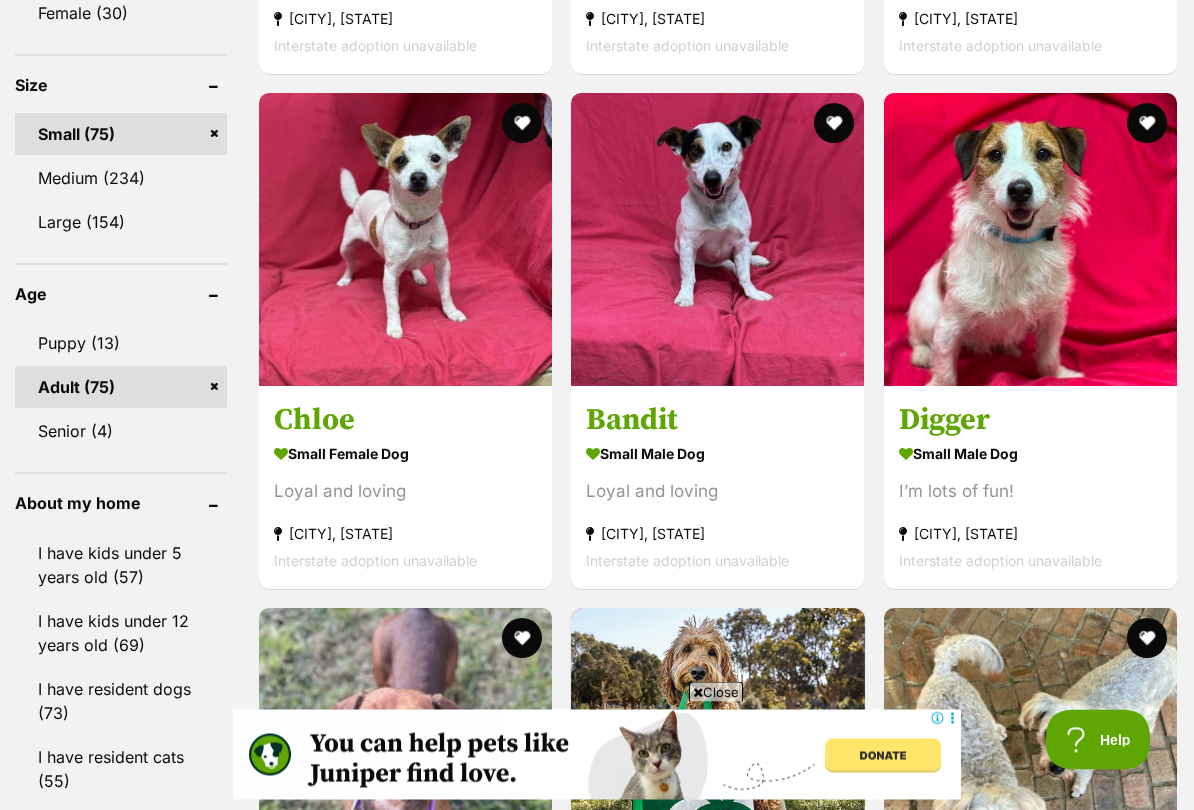 scroll, scrollTop: 1778, scrollLeft: 0, axis: vertical 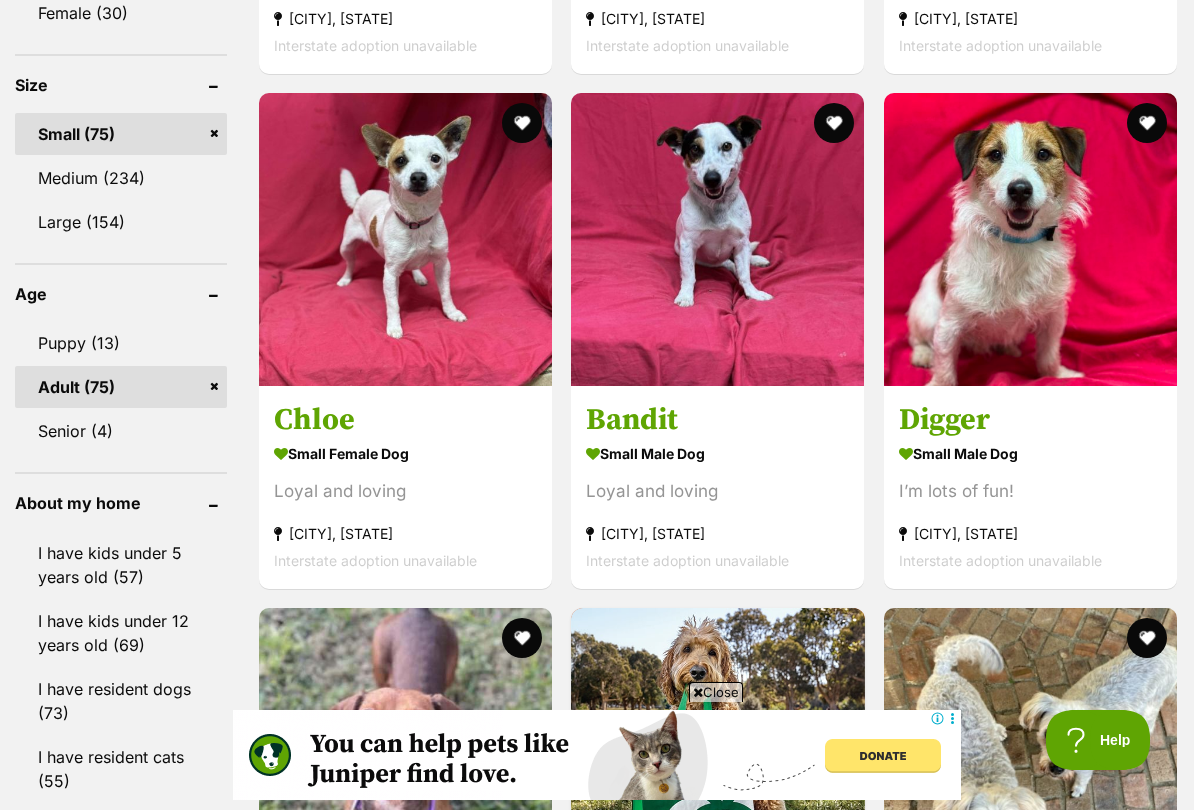 click at bounding box center (1030, 239) 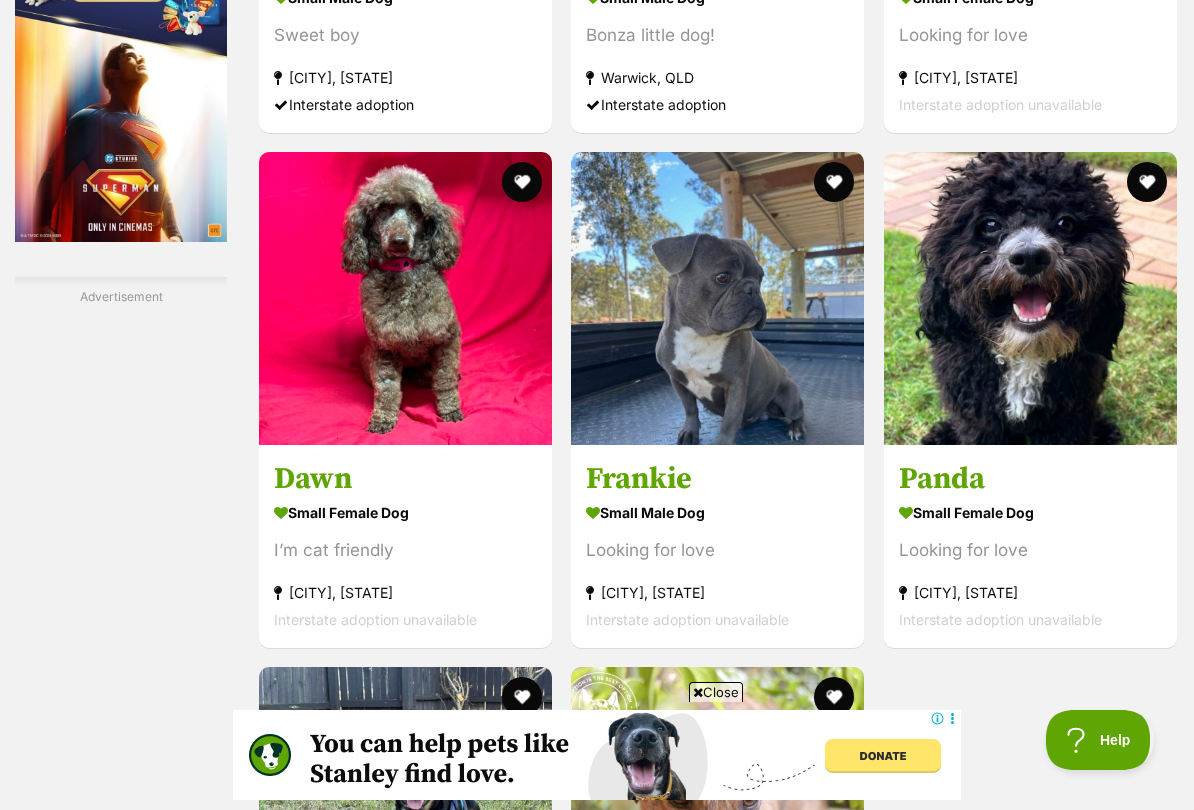 scroll, scrollTop: 3303, scrollLeft: 0, axis: vertical 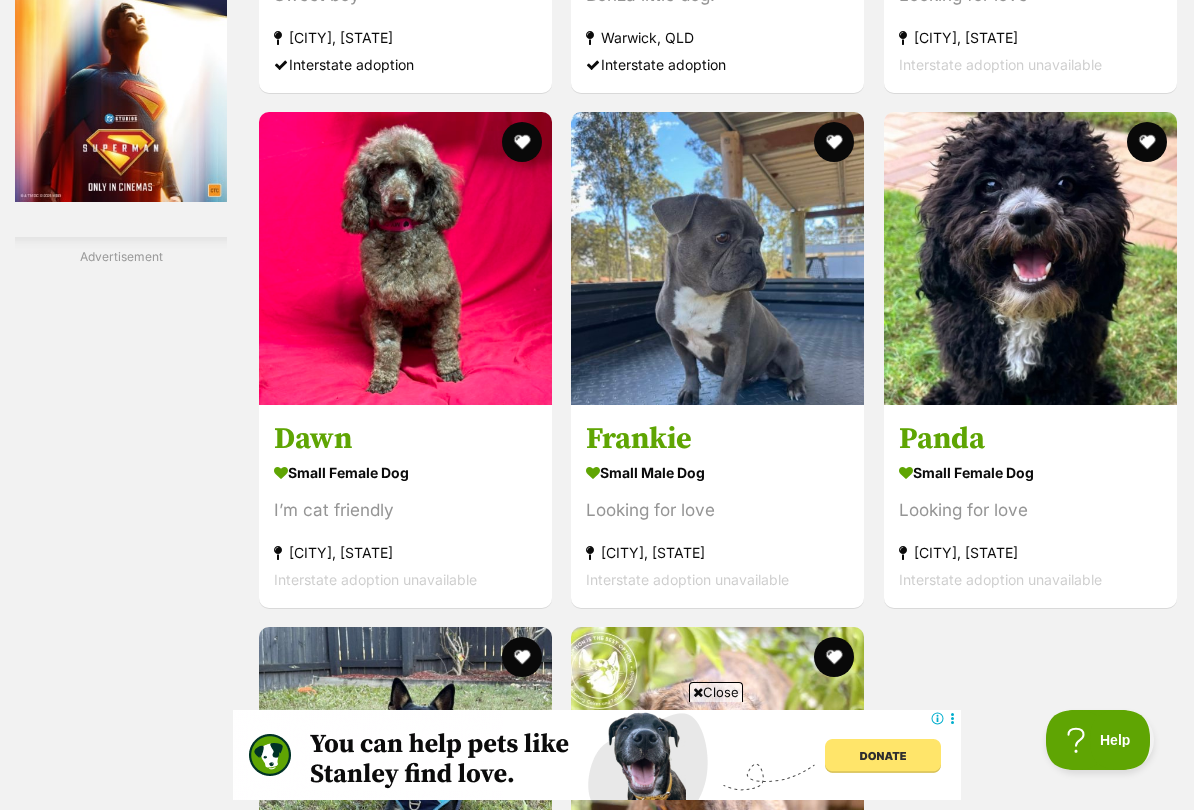 click at bounding box center (1030, 258) 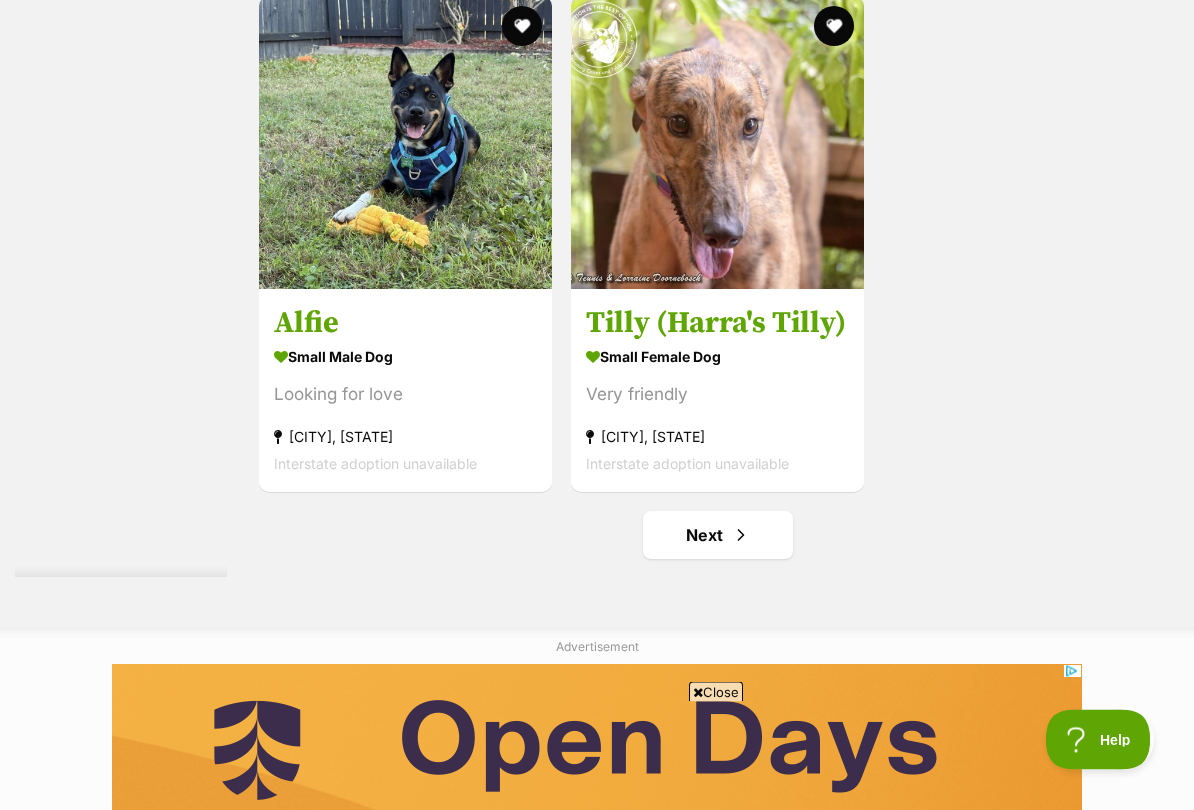 scroll, scrollTop: 0, scrollLeft: 0, axis: both 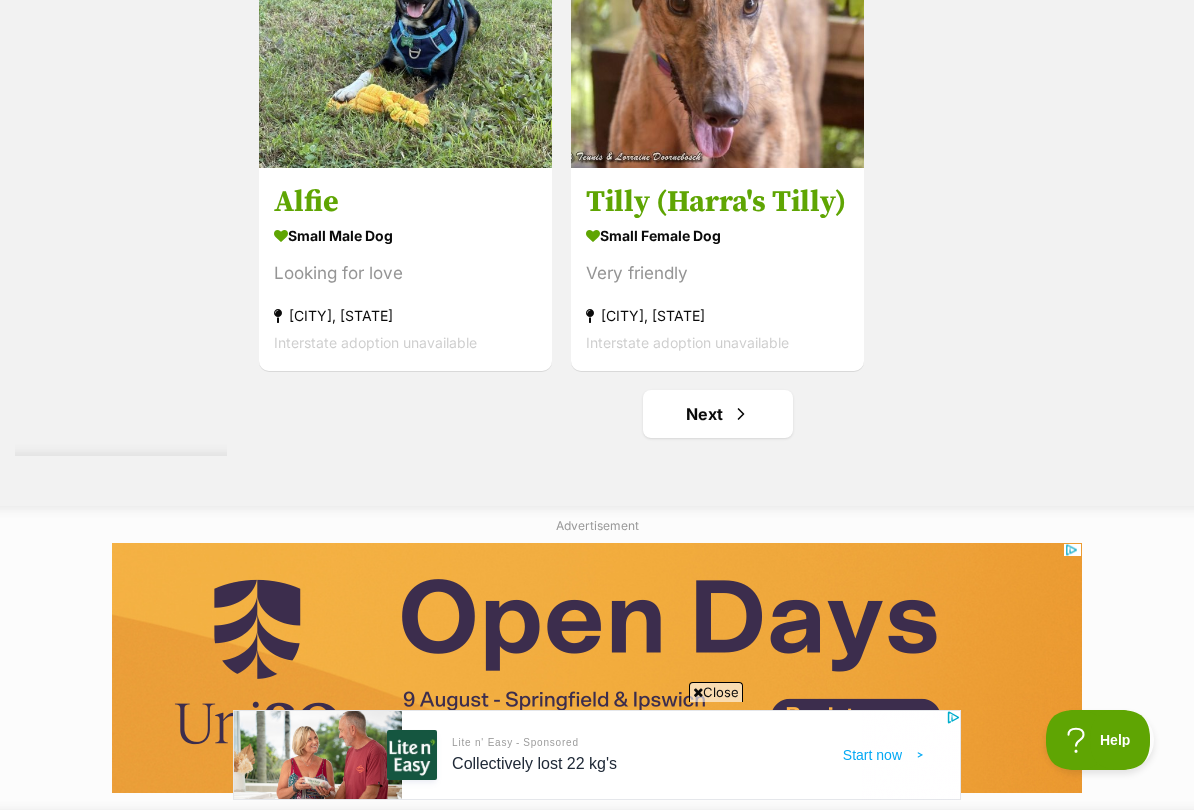 click on "Next" at bounding box center (718, 414) 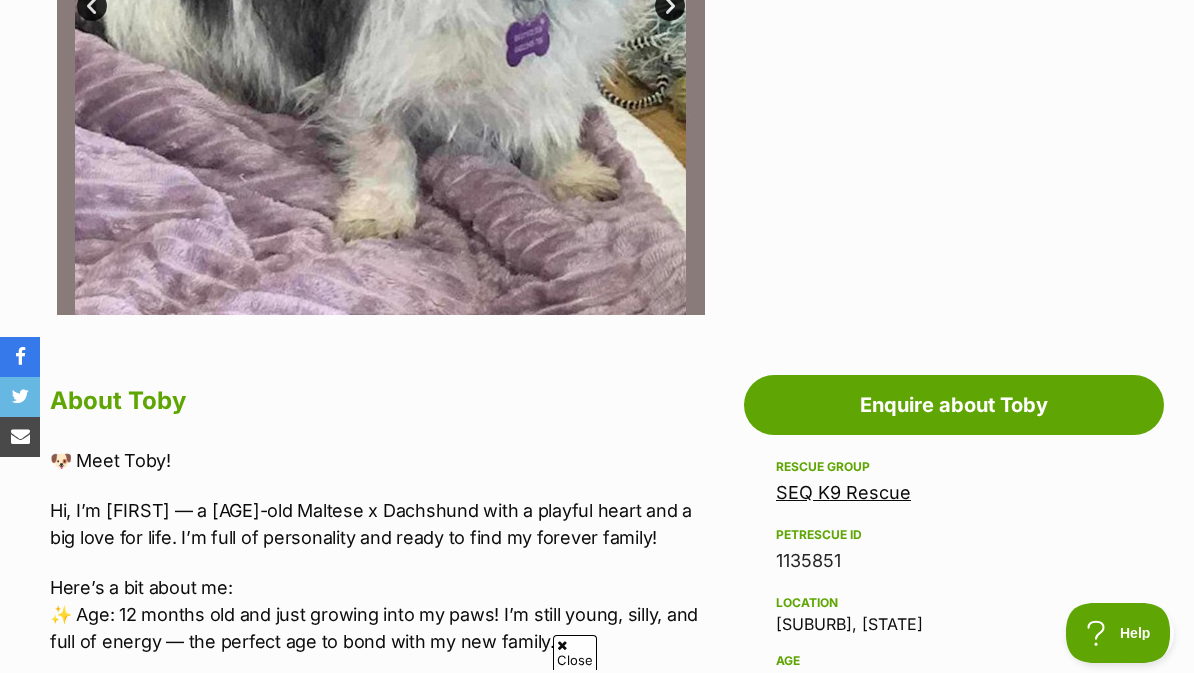 scroll, scrollTop: 744, scrollLeft: 0, axis: vertical 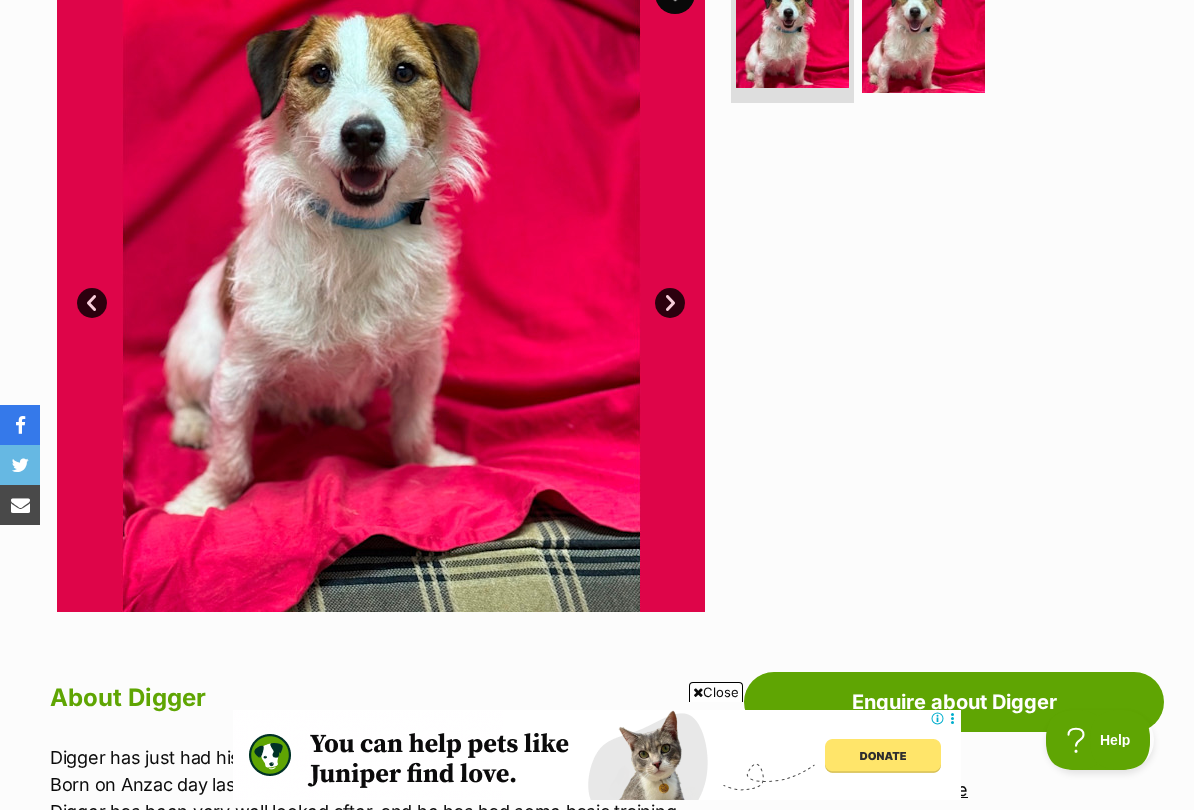 click on "Next" at bounding box center (670, 303) 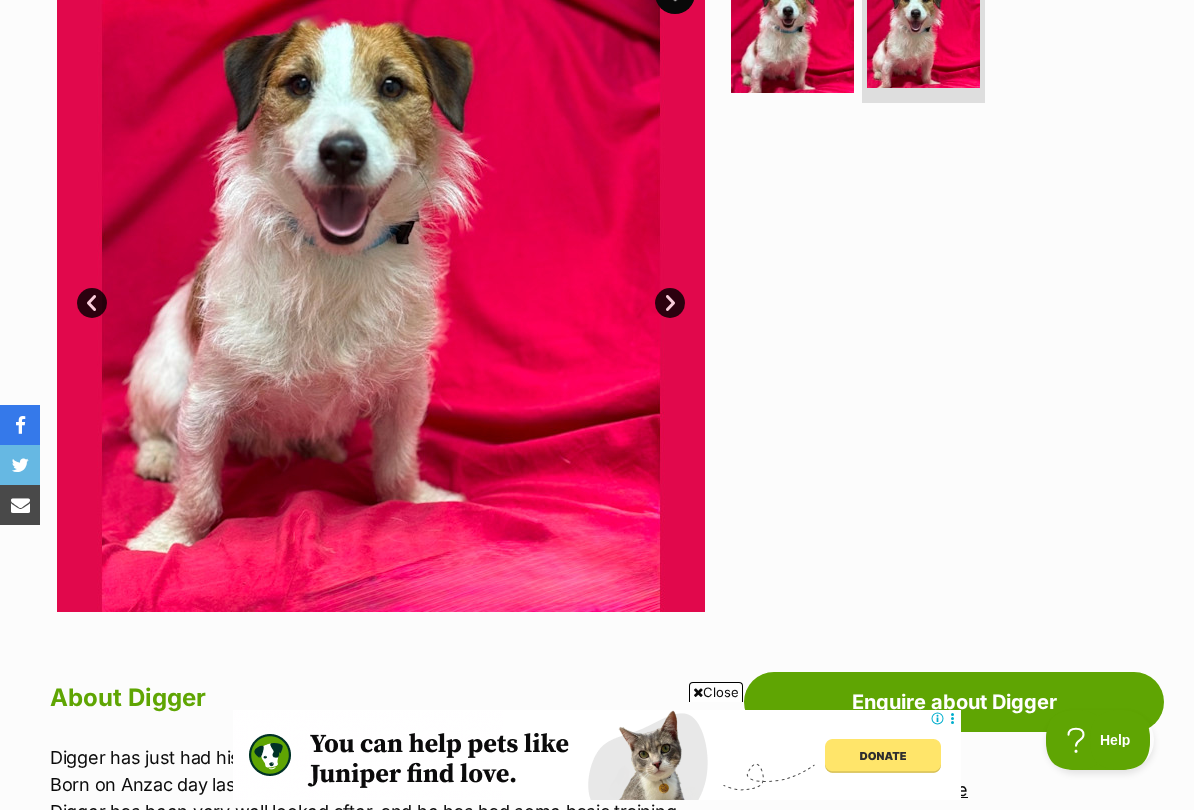click on "Next" at bounding box center [670, 303] 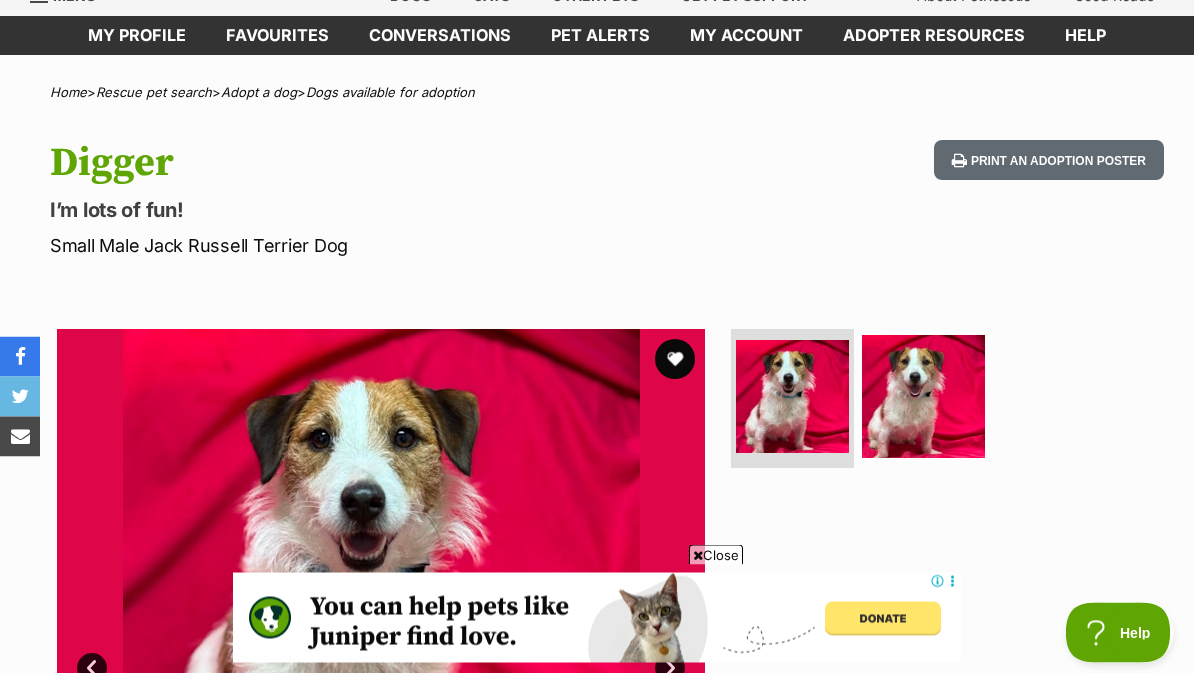 scroll, scrollTop: 52, scrollLeft: 0, axis: vertical 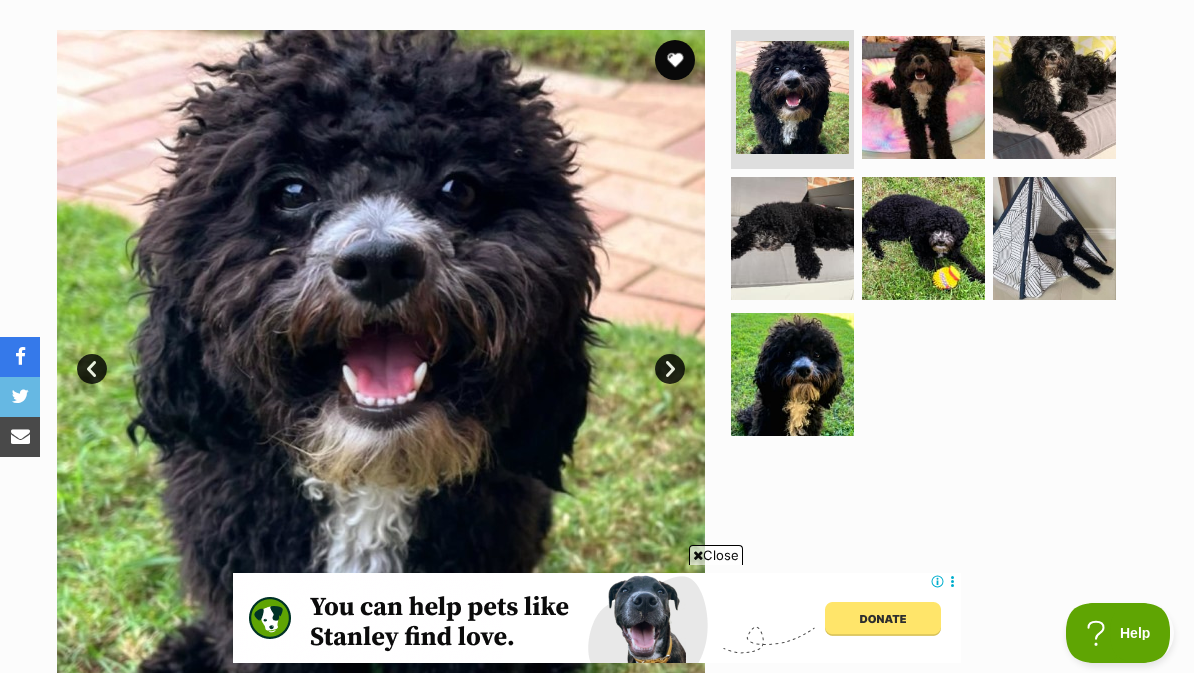 click on "Next" at bounding box center (670, 369) 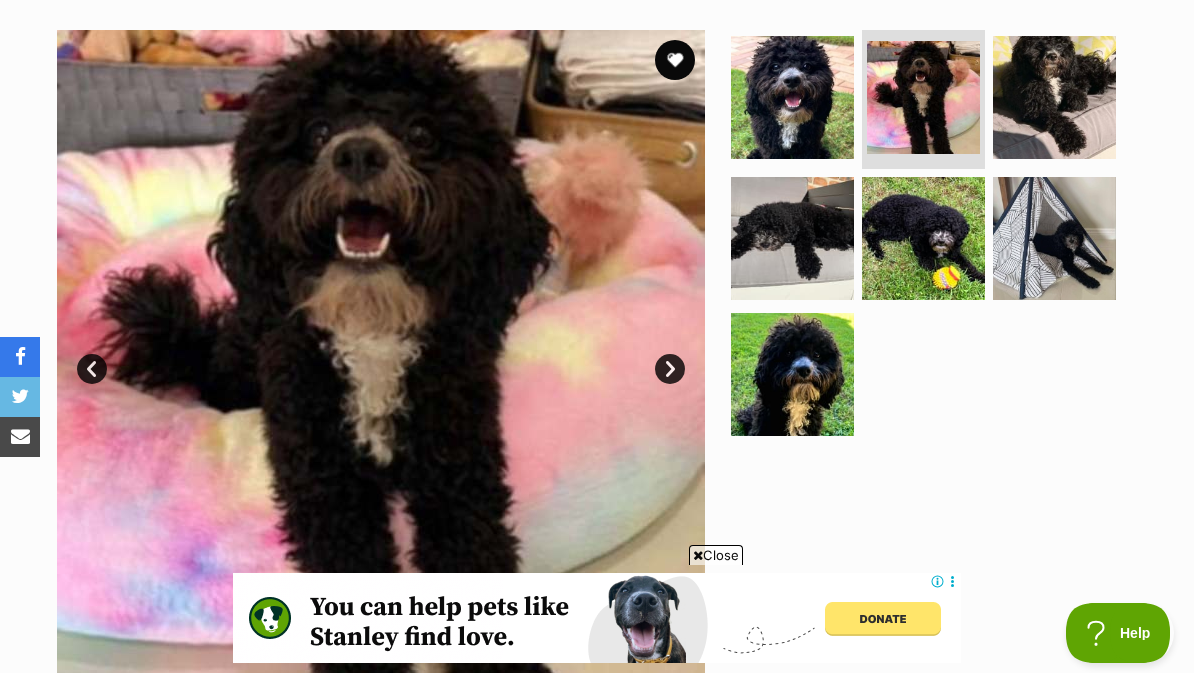 click on "Next" at bounding box center [670, 369] 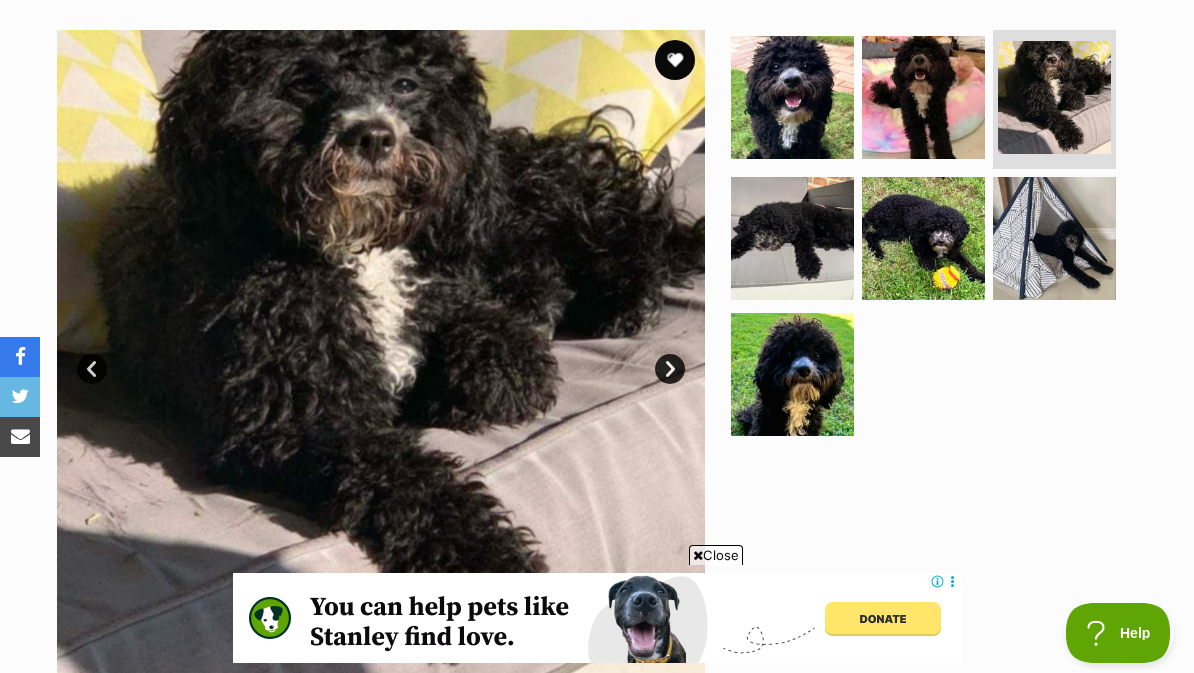 click on "Next" at bounding box center (670, 369) 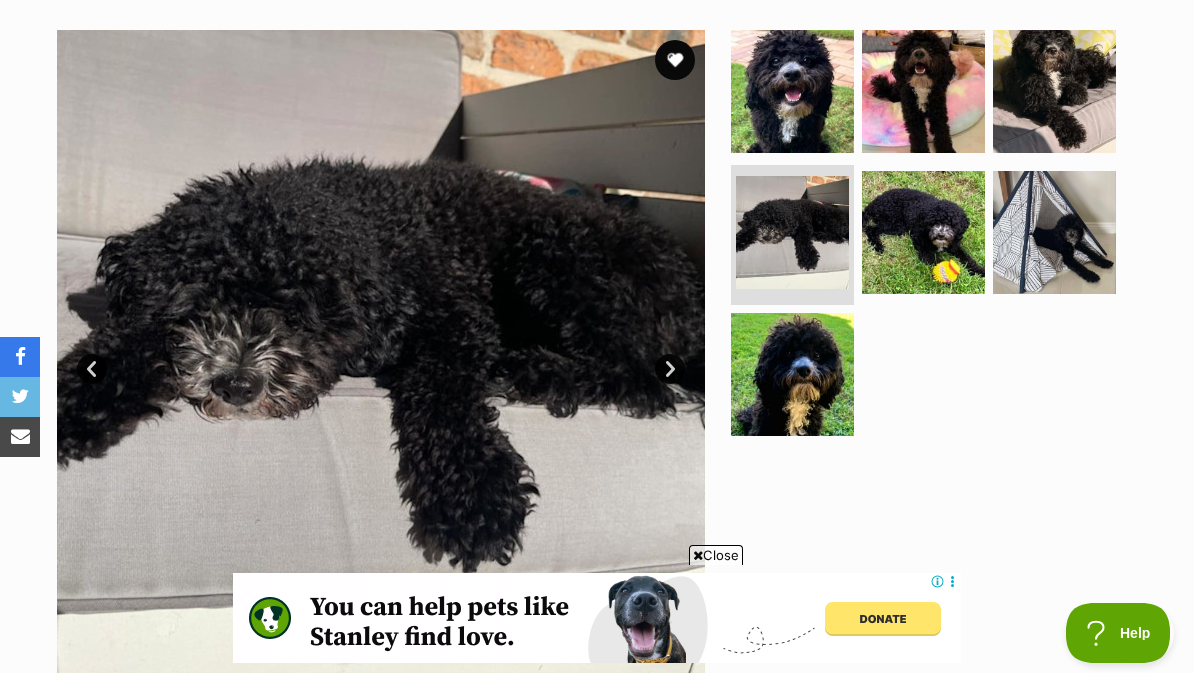 click on "Next" at bounding box center (670, 369) 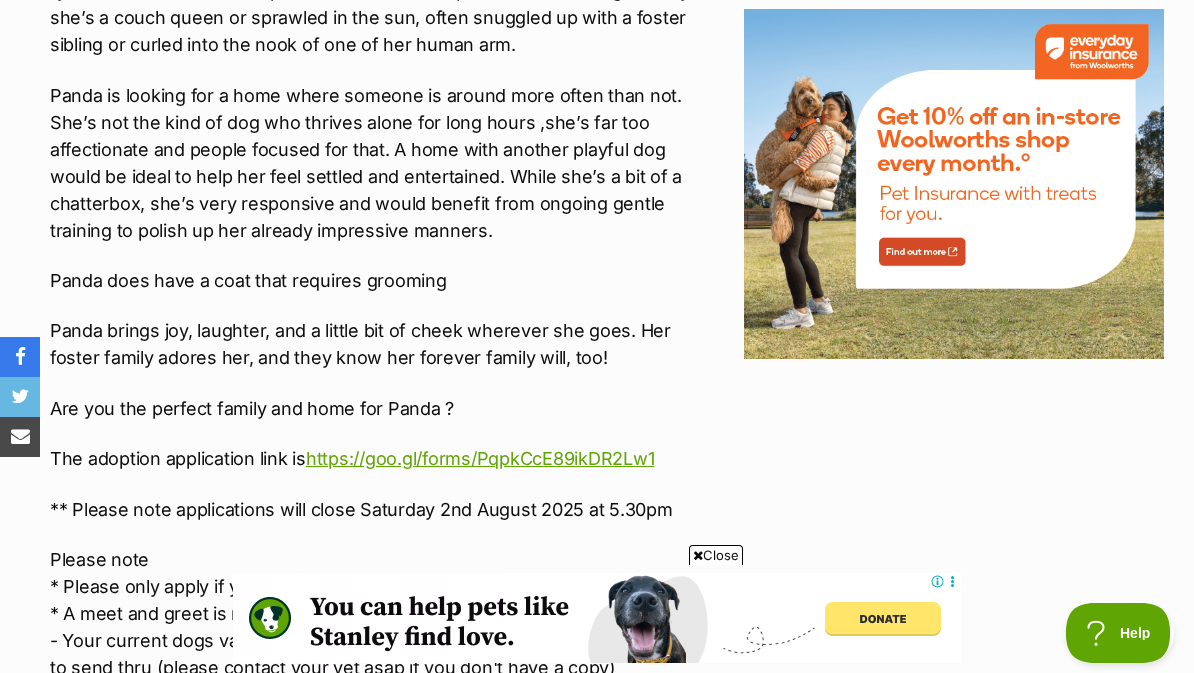 scroll, scrollTop: 2414, scrollLeft: 0, axis: vertical 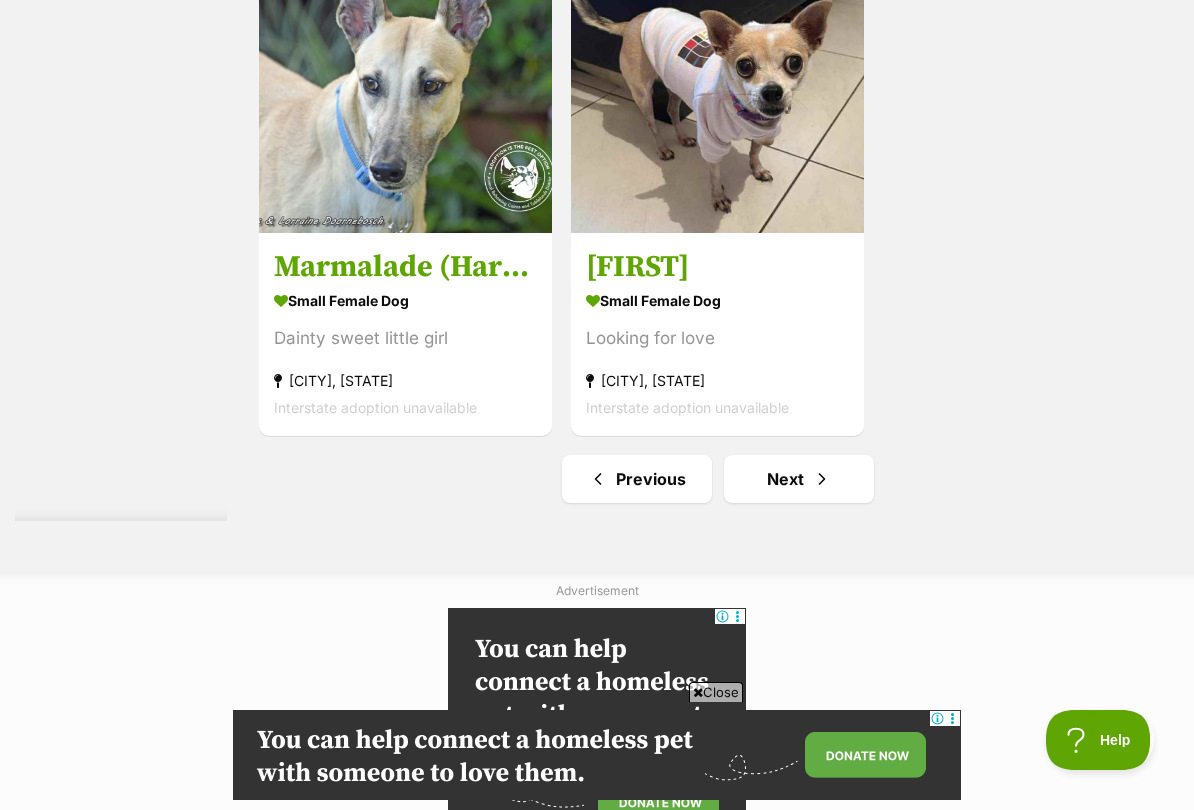 click on "Next" at bounding box center [799, 479] 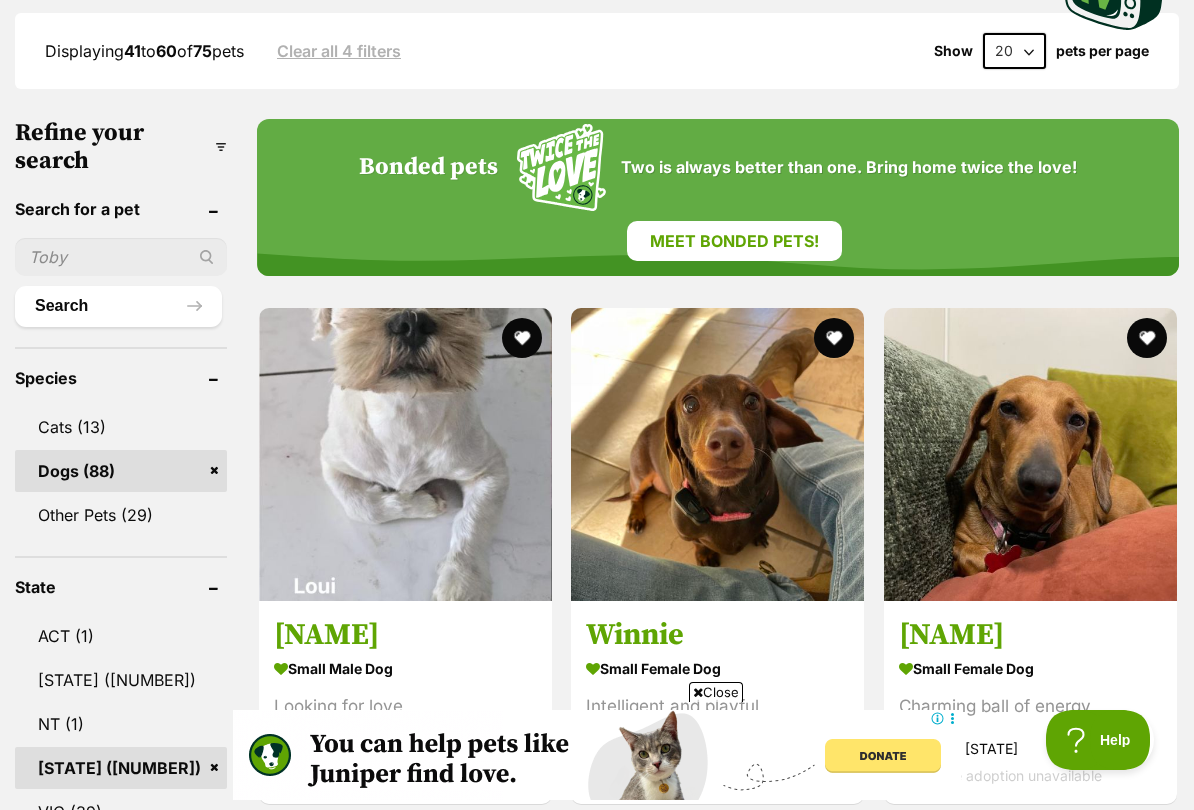 scroll, scrollTop: 0, scrollLeft: 0, axis: both 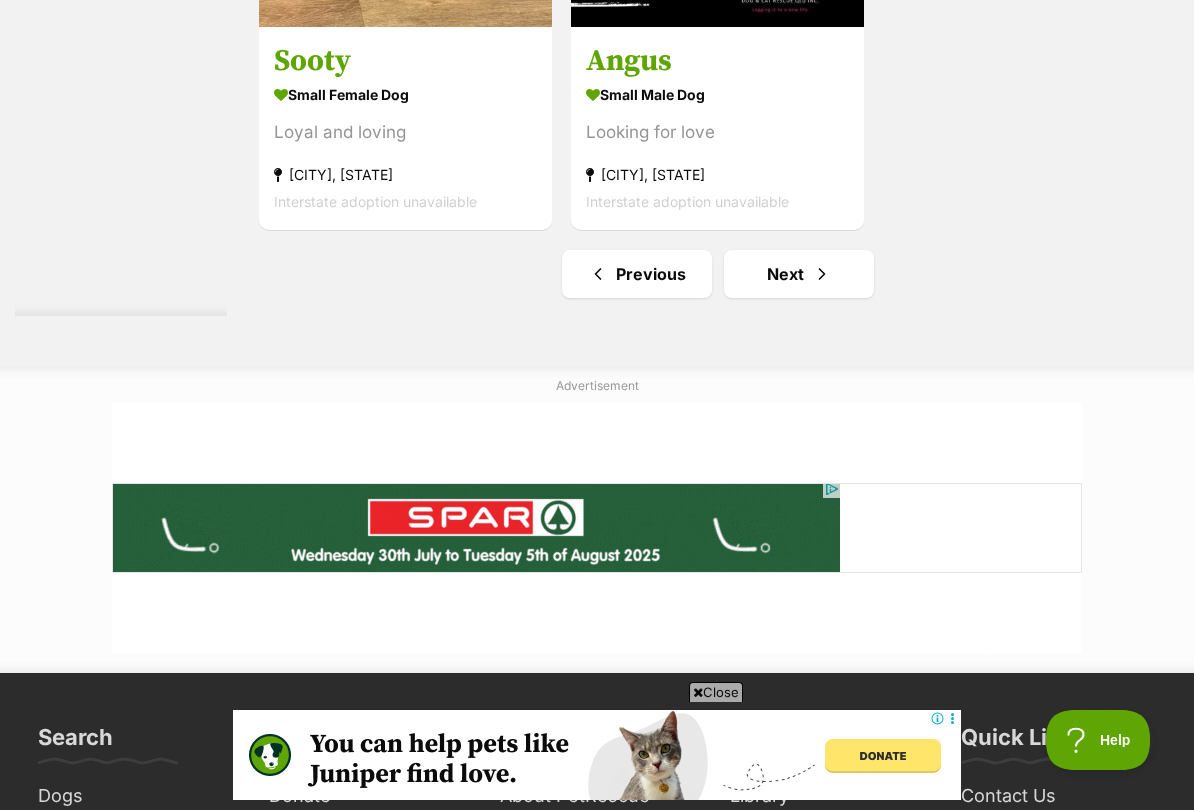 click on "Next" at bounding box center [799, 274] 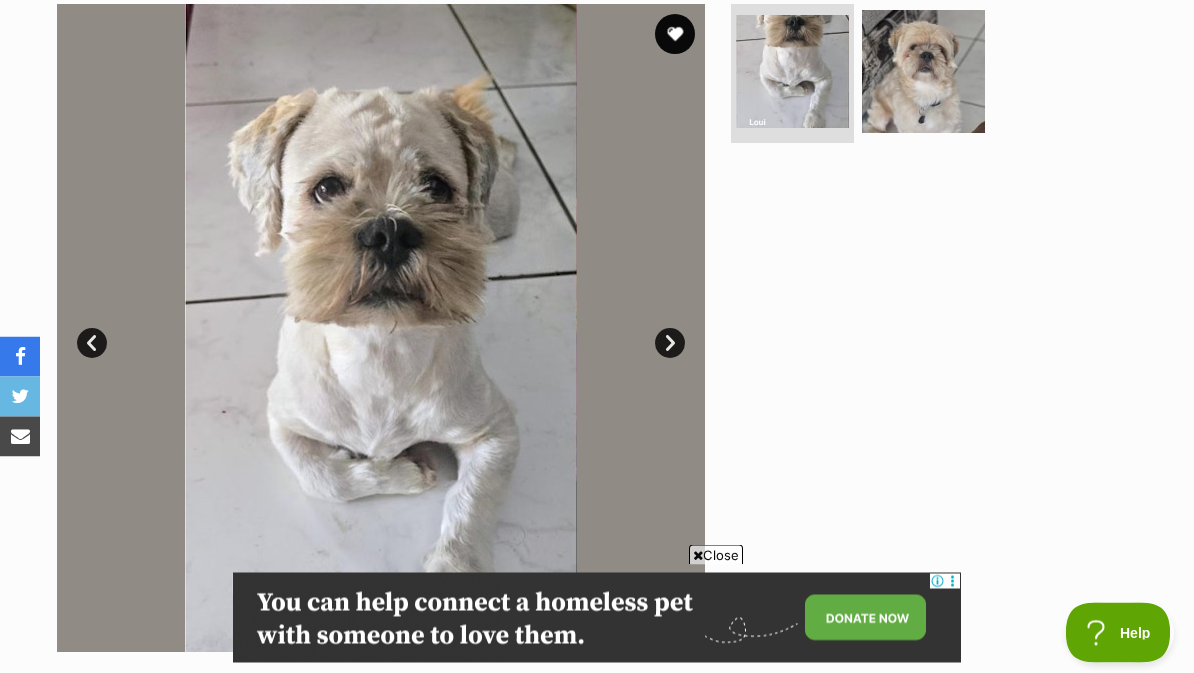 scroll, scrollTop: 412, scrollLeft: 0, axis: vertical 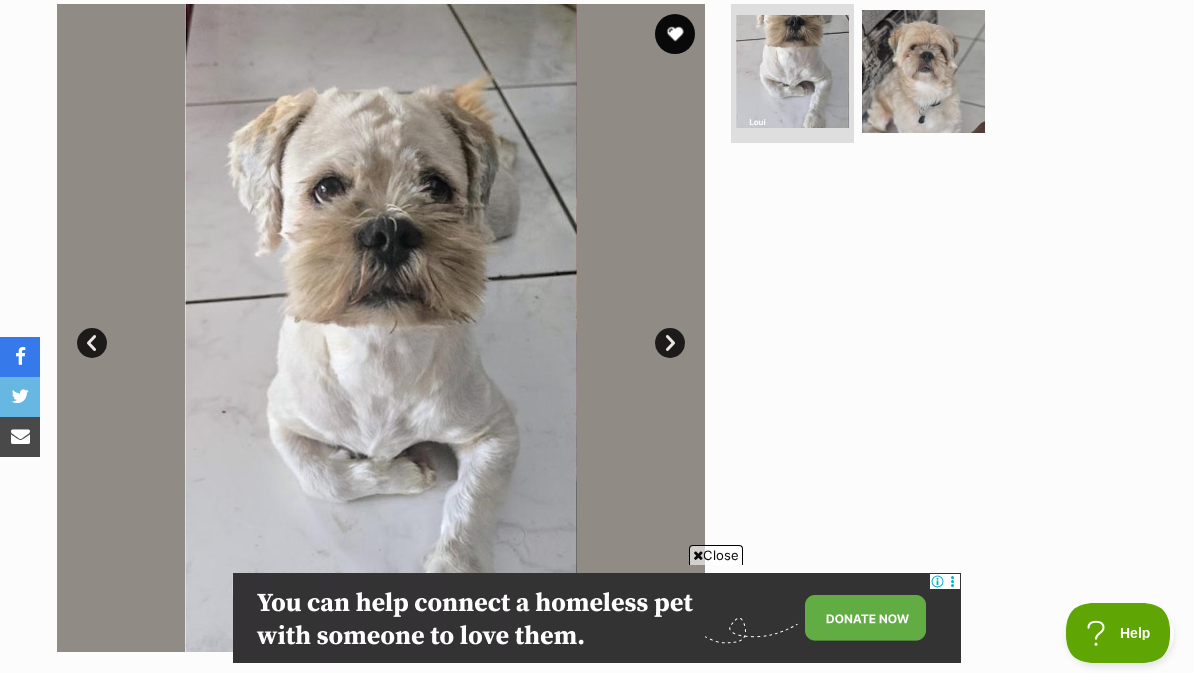 click on "Next" at bounding box center (670, 343) 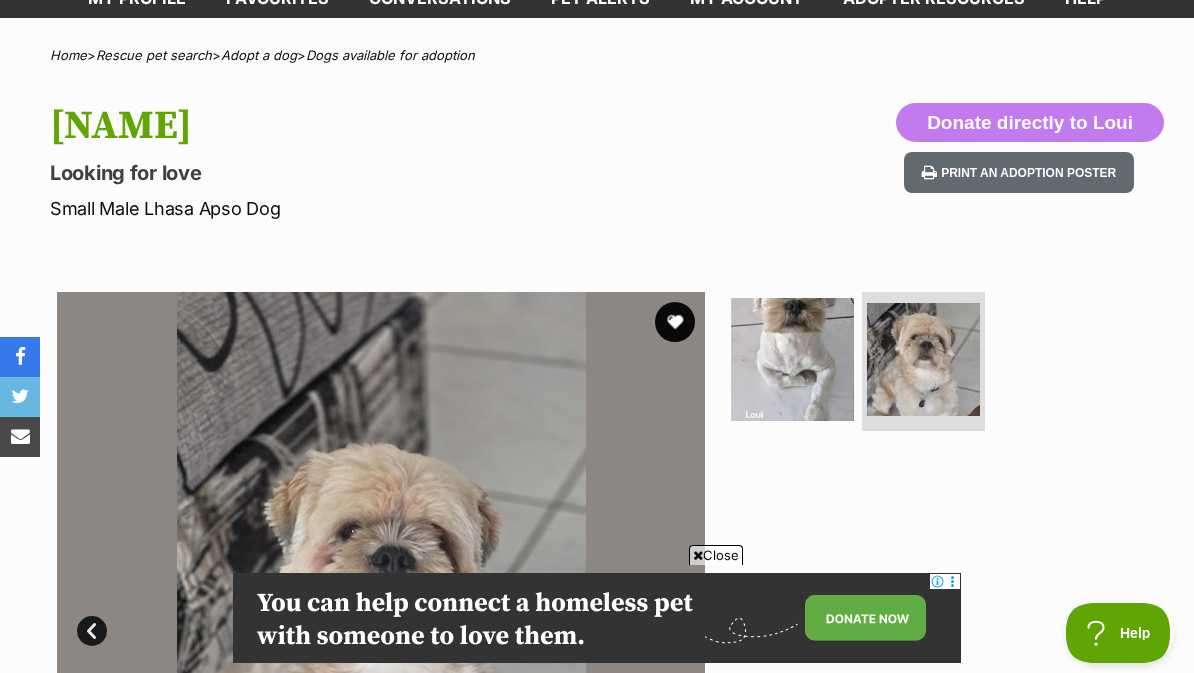 scroll, scrollTop: 110, scrollLeft: 0, axis: vertical 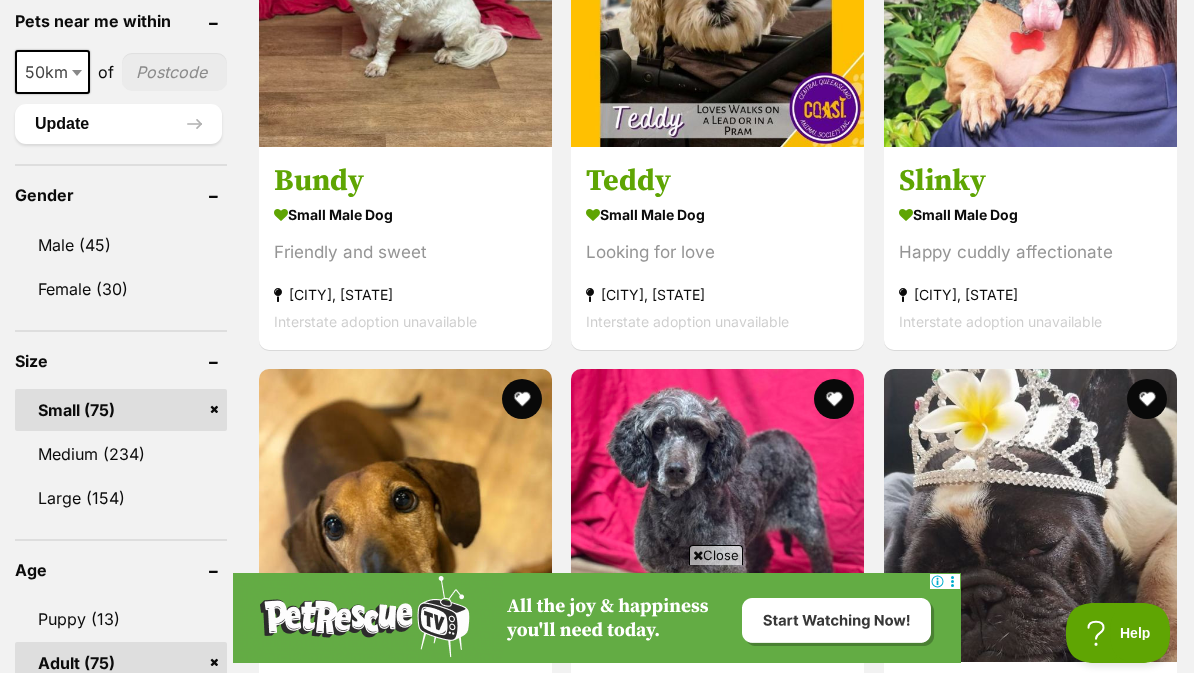 click at bounding box center (174, 72) 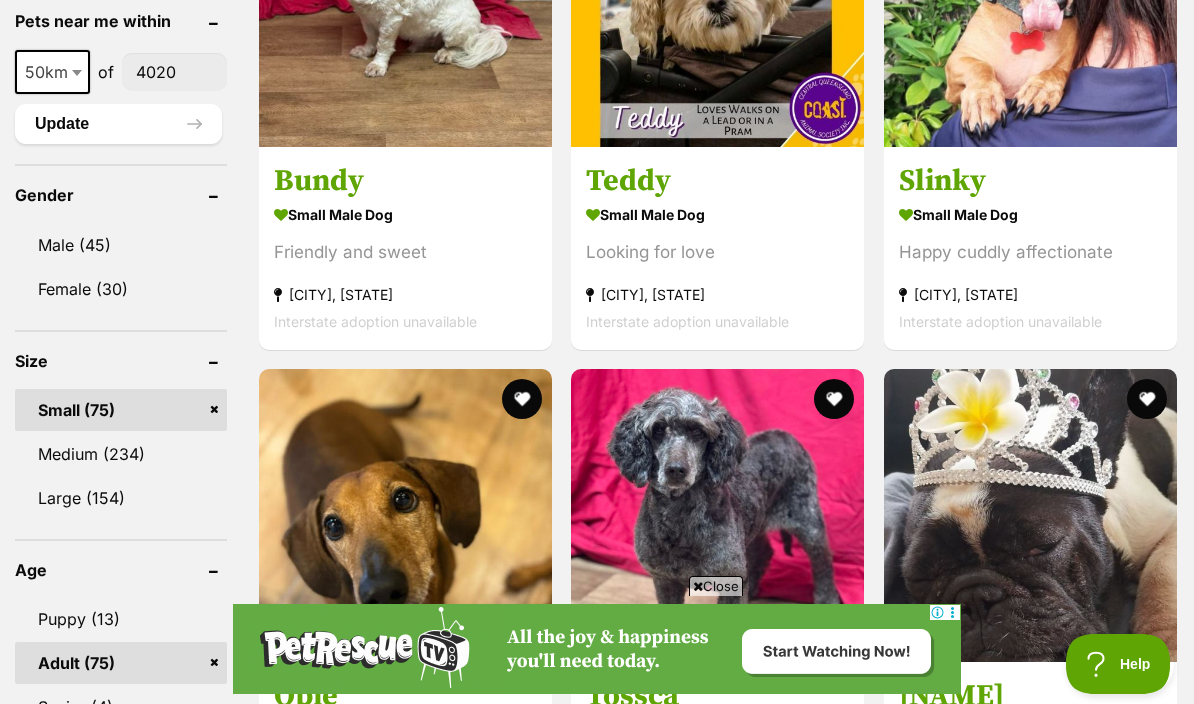 type on "4020" 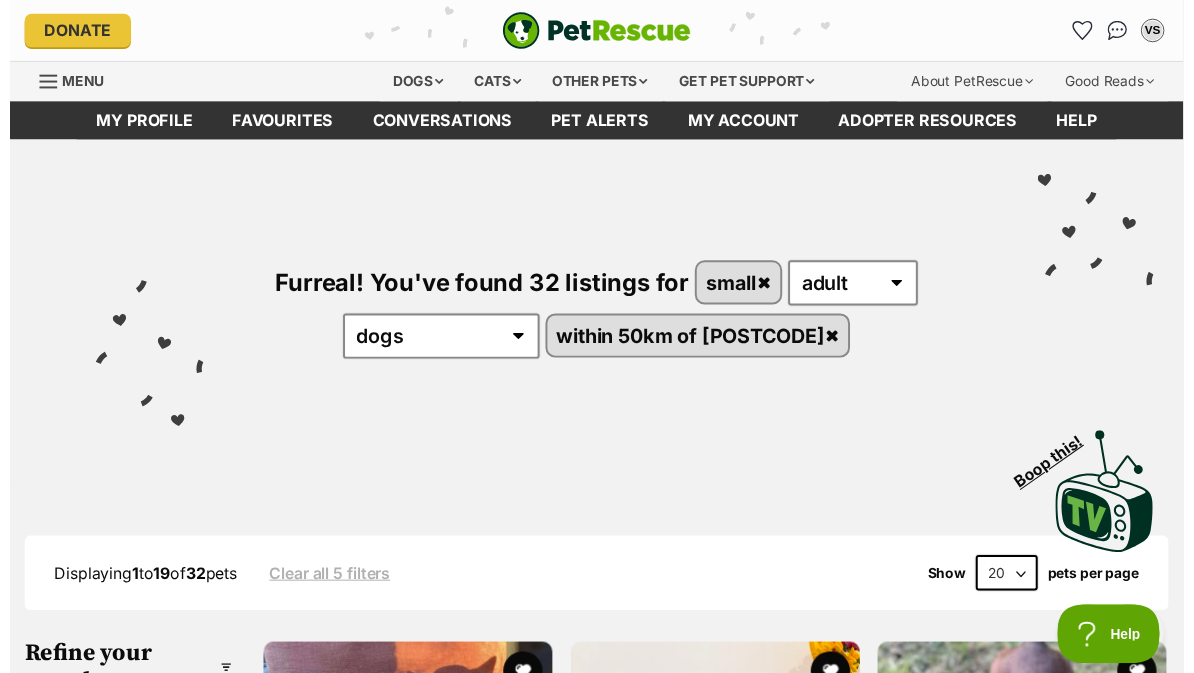 scroll, scrollTop: 0, scrollLeft: 0, axis: both 